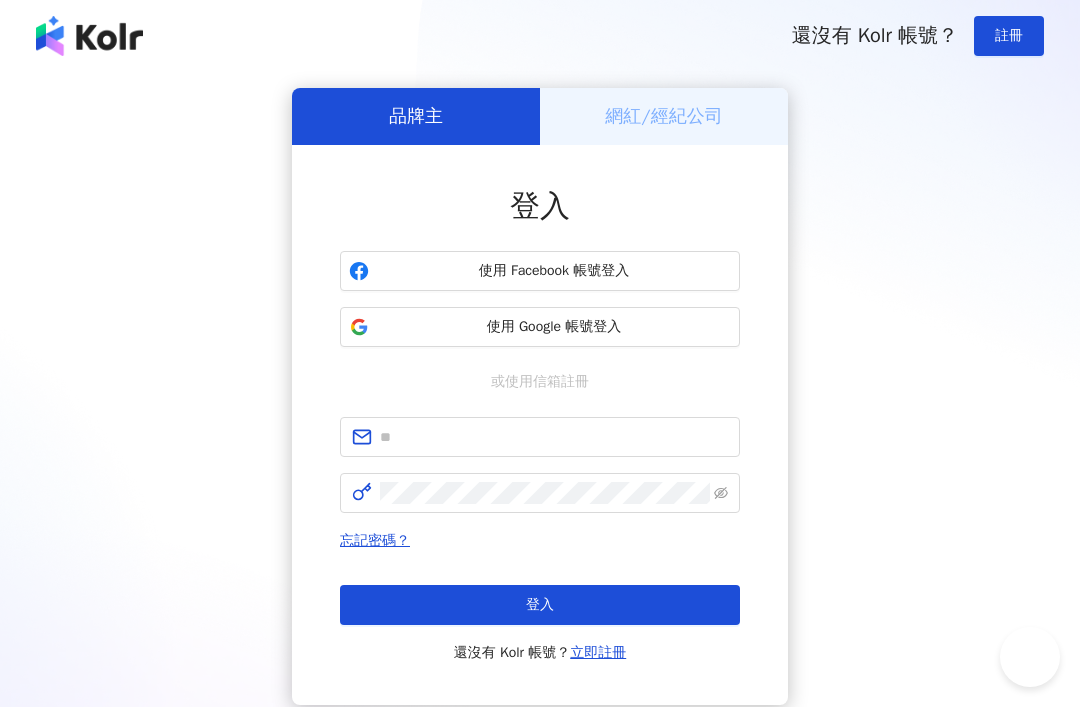 scroll, scrollTop: 0, scrollLeft: 0, axis: both 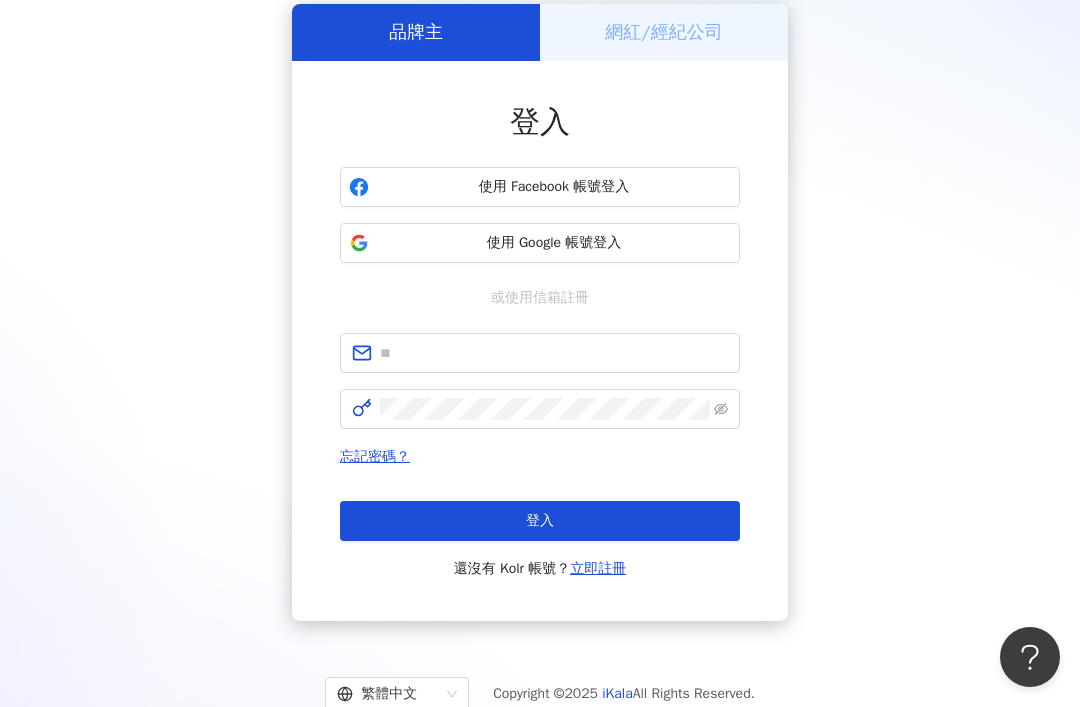 click on "繁體中文" at bounding box center (388, 694) 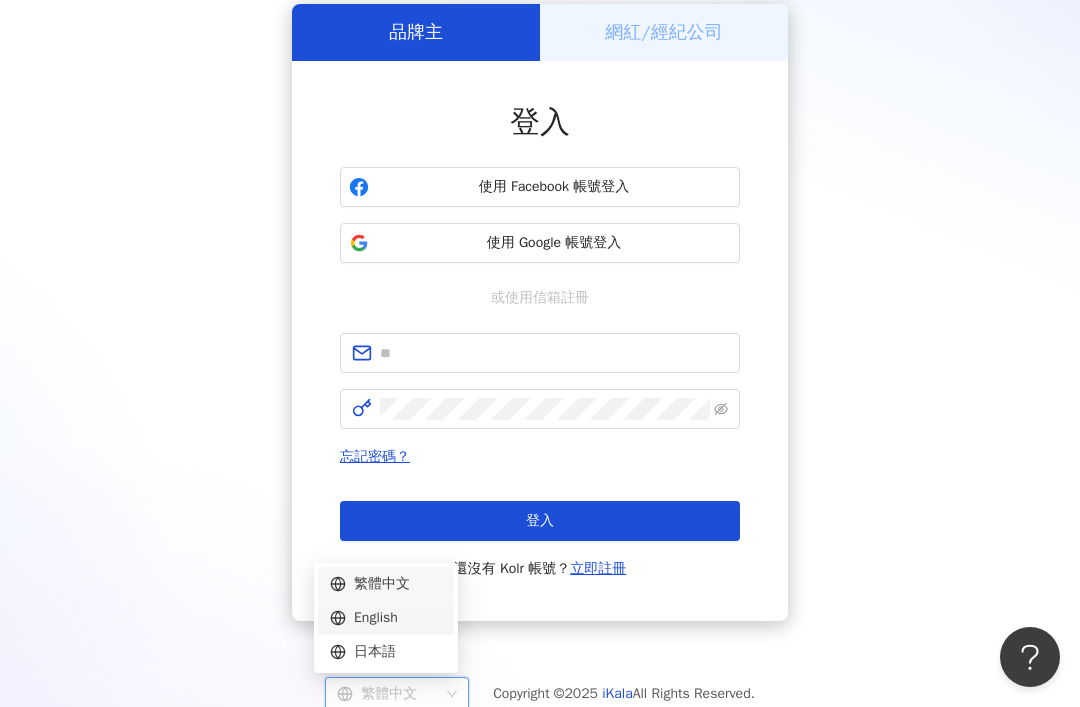 click on "English" at bounding box center (386, 618) 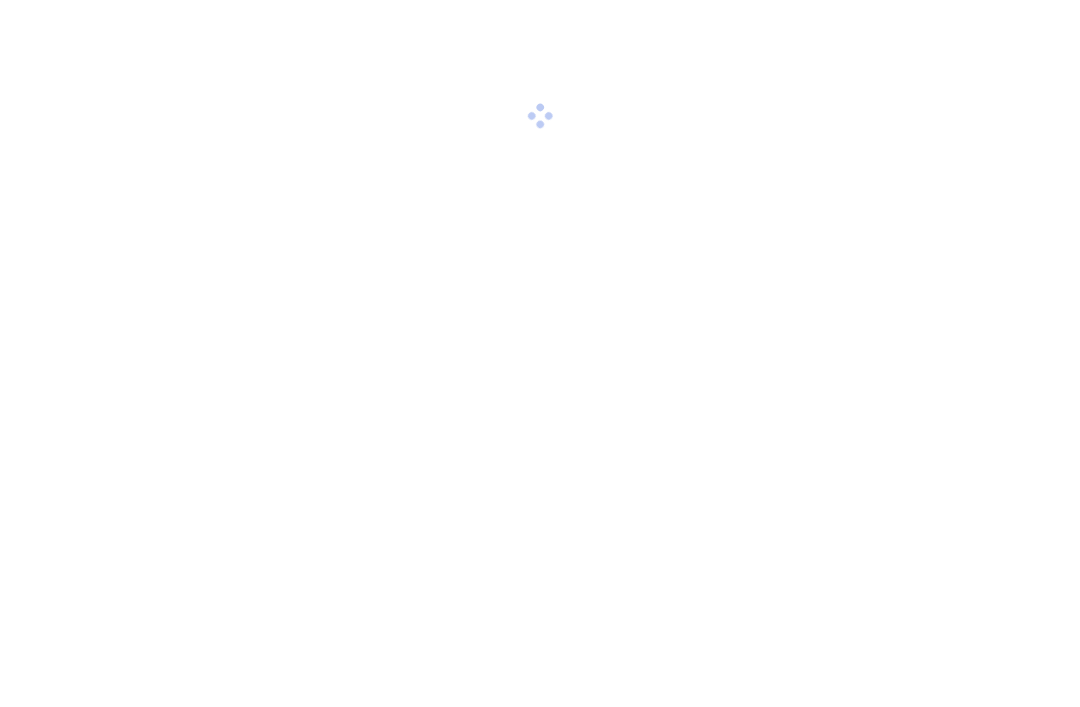 scroll, scrollTop: 26, scrollLeft: 0, axis: vertical 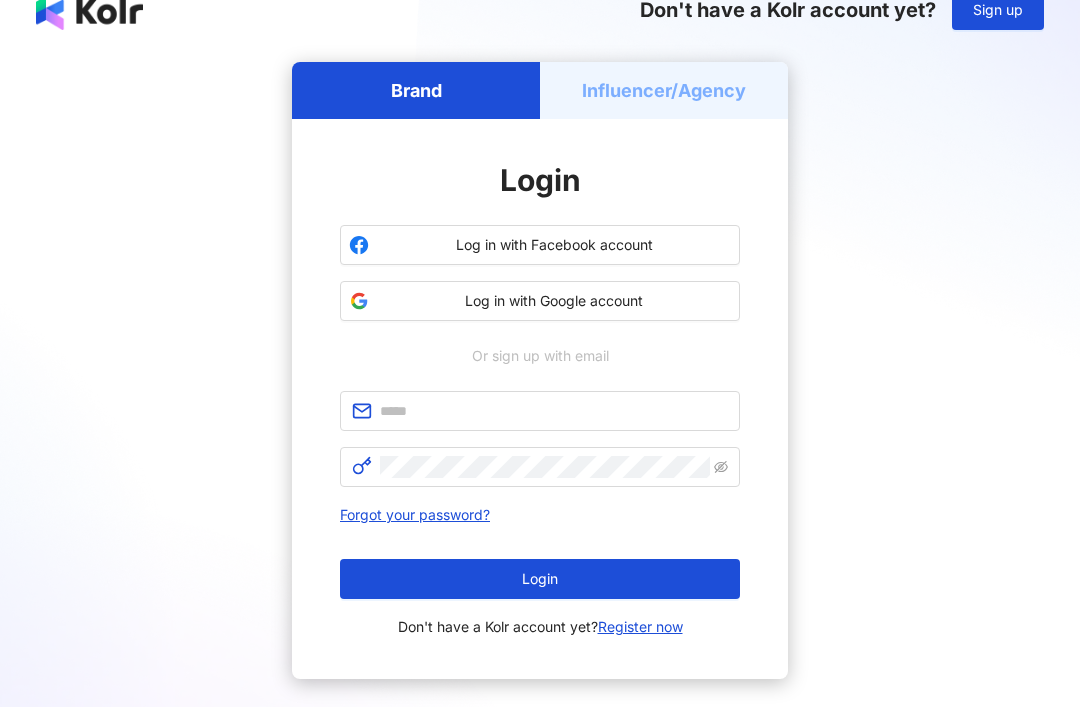 click on "Log in with Google account" at bounding box center [554, 301] 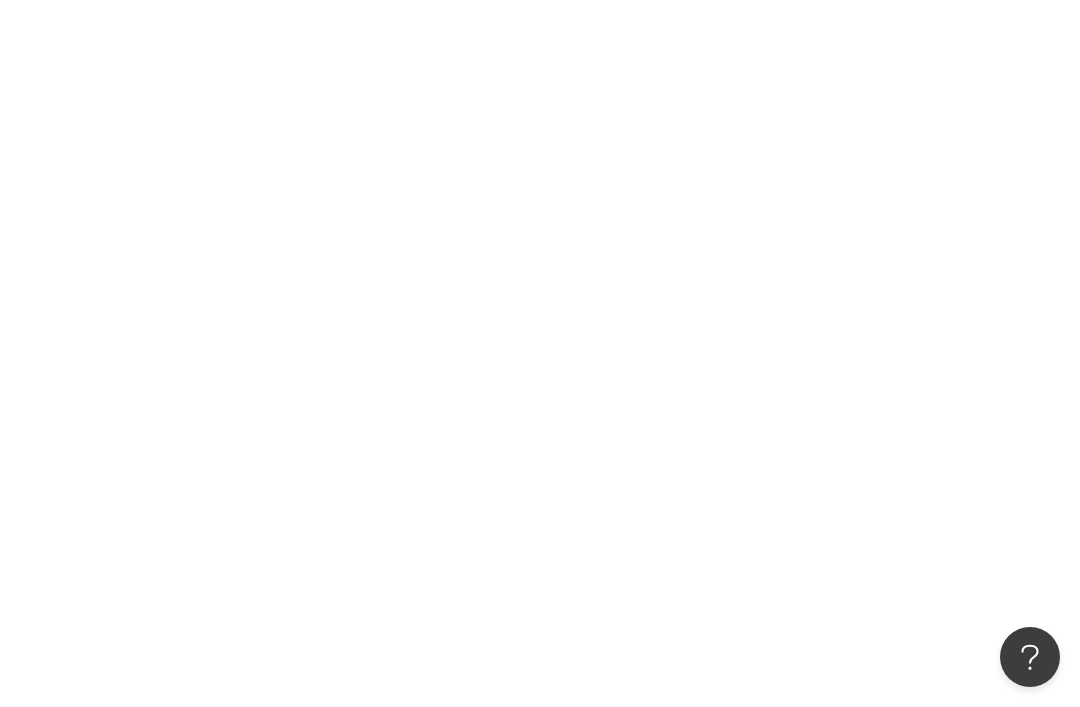 scroll, scrollTop: 0, scrollLeft: 0, axis: both 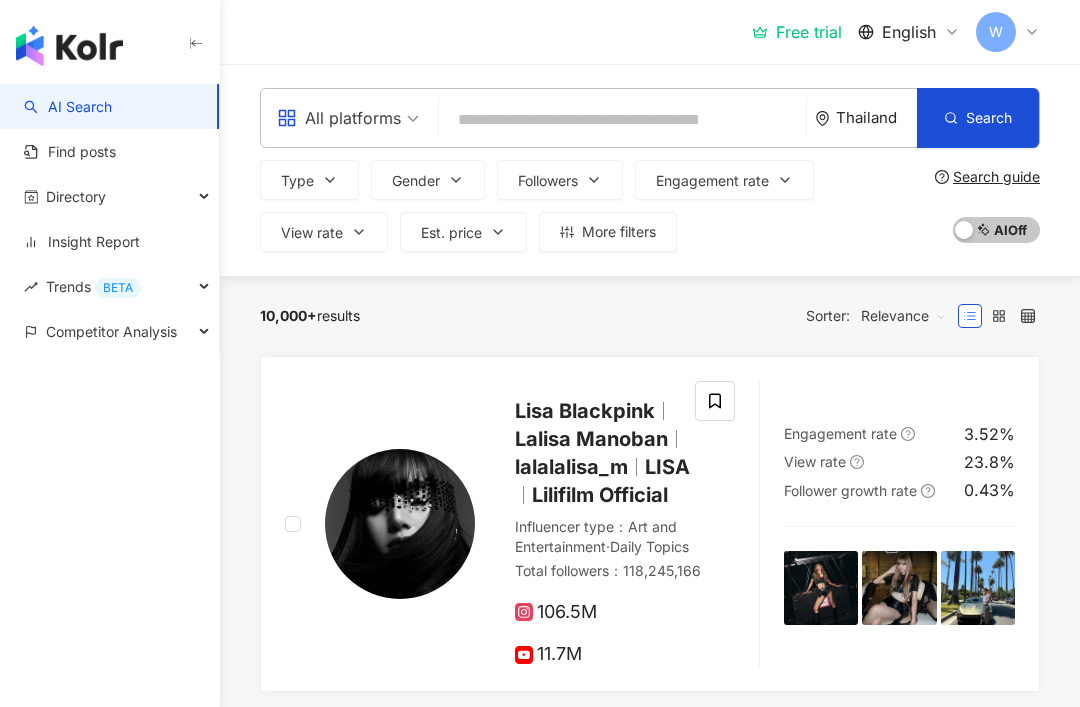 click on "Insight Report" at bounding box center [82, 242] 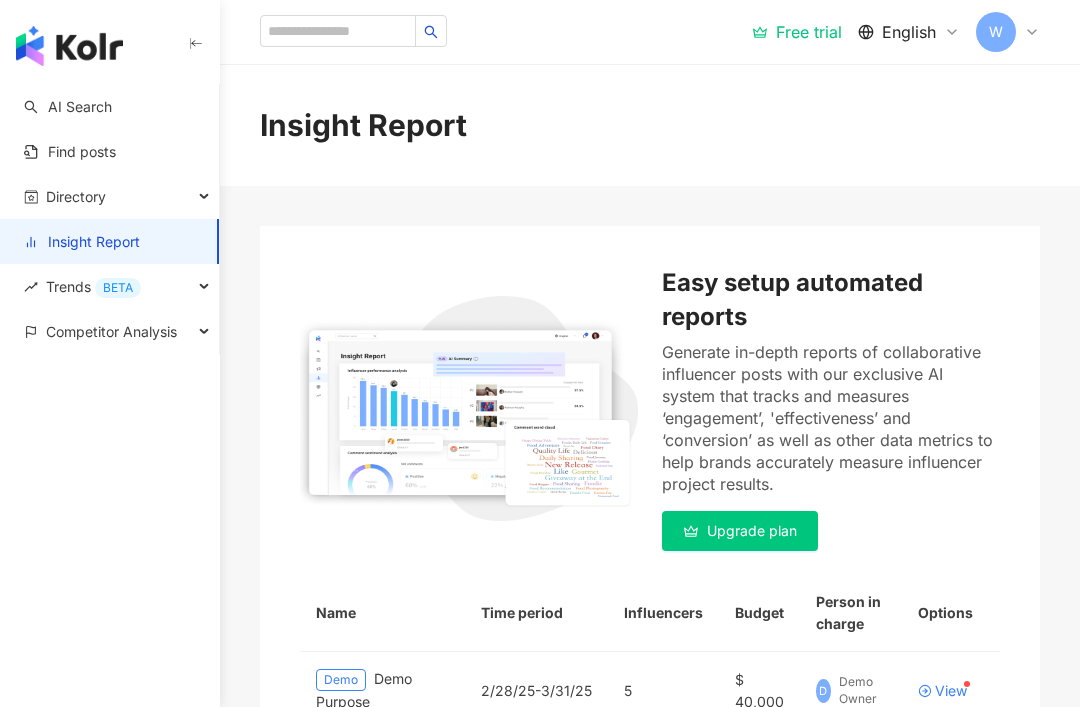 click on "Insight Report" at bounding box center [82, 242] 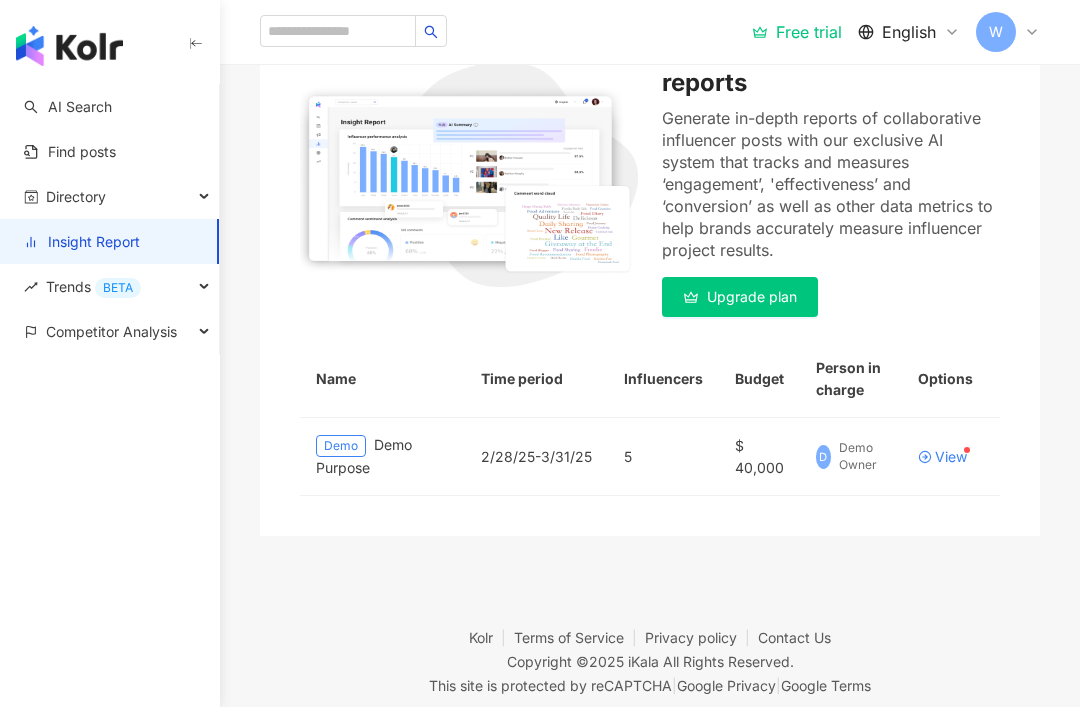 scroll, scrollTop: 241, scrollLeft: 0, axis: vertical 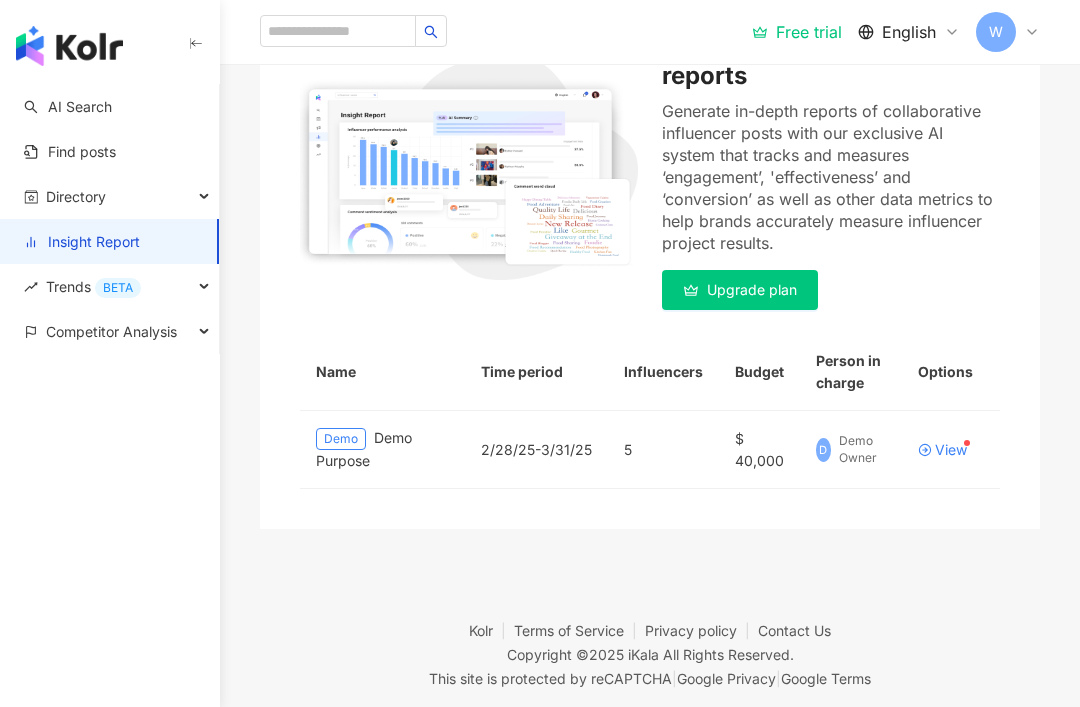 click on "Directory" at bounding box center (109, 196) 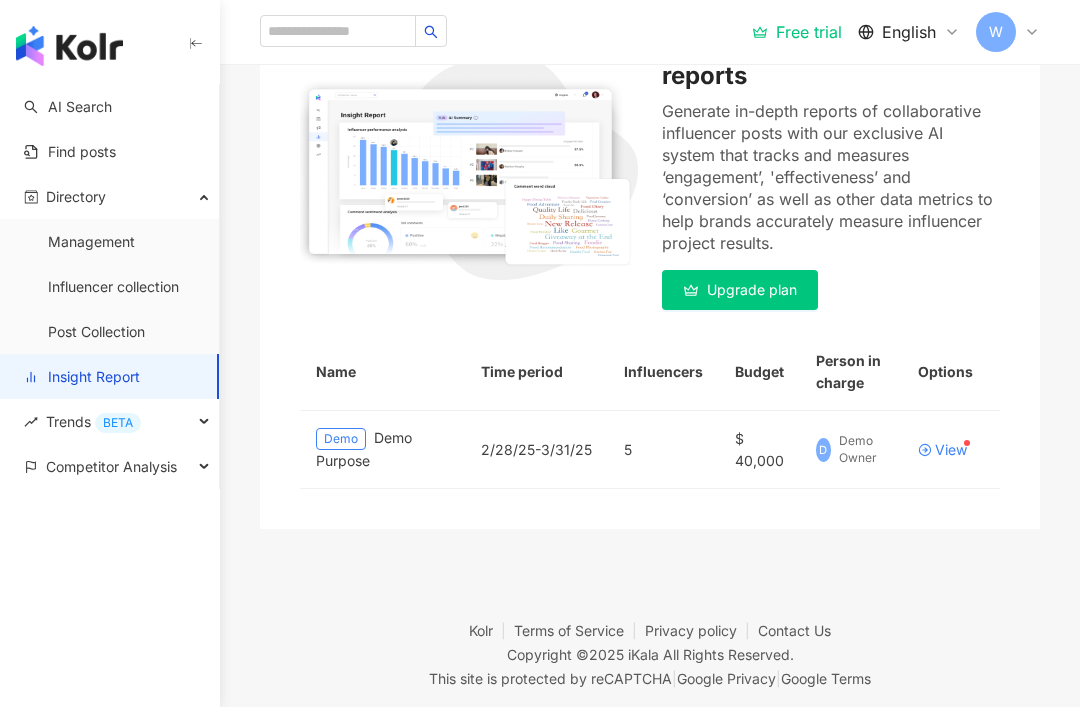 click on "Influencer collection" at bounding box center [113, 287] 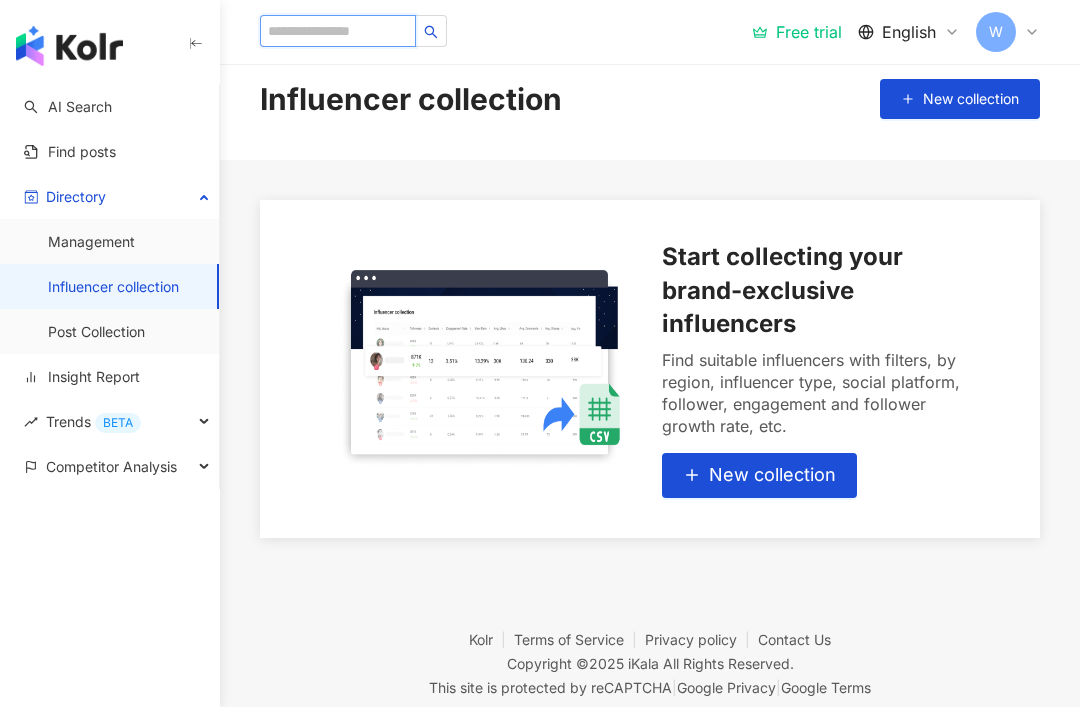 click at bounding box center [338, 31] 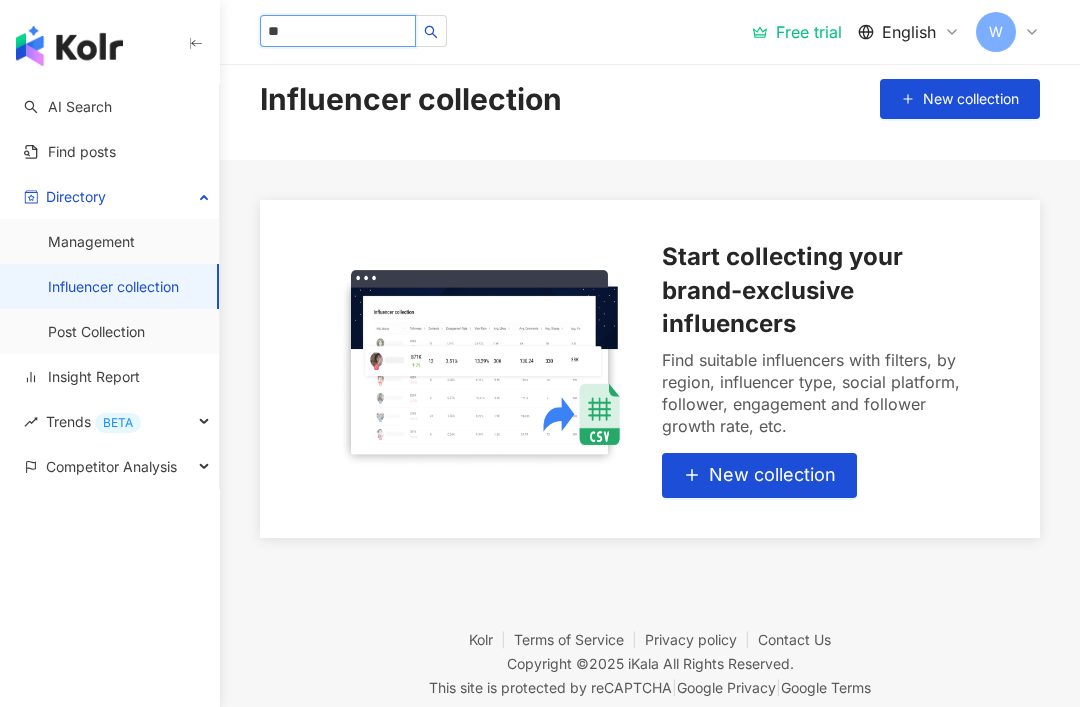 type on "***" 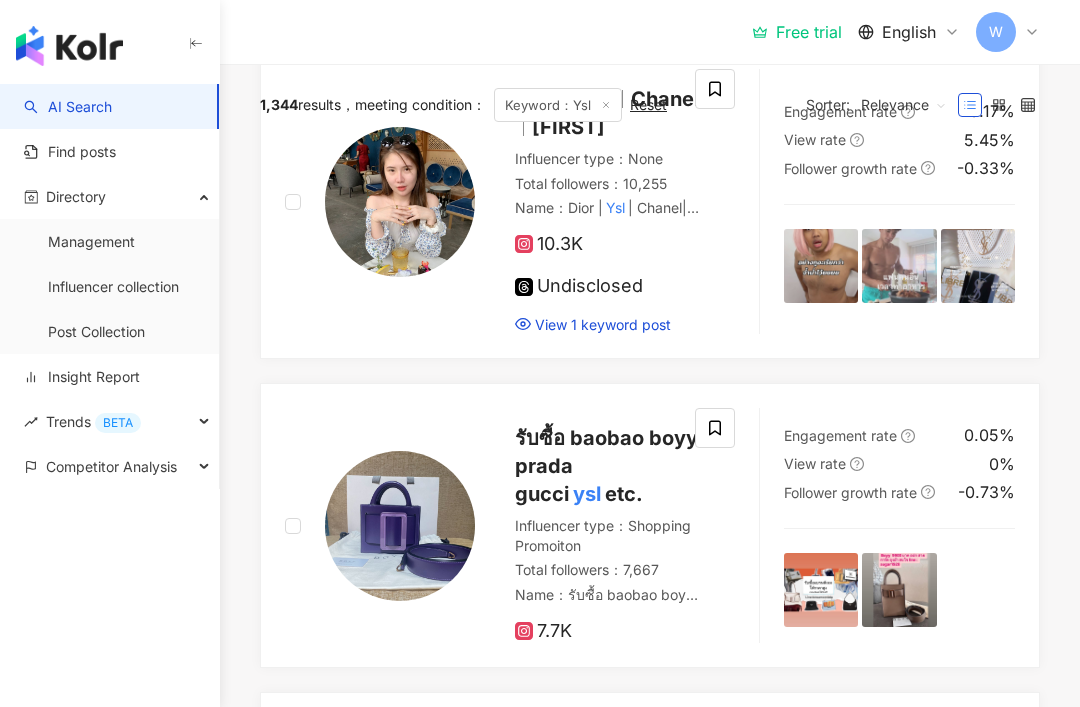 scroll, scrollTop: 0, scrollLeft: 0, axis: both 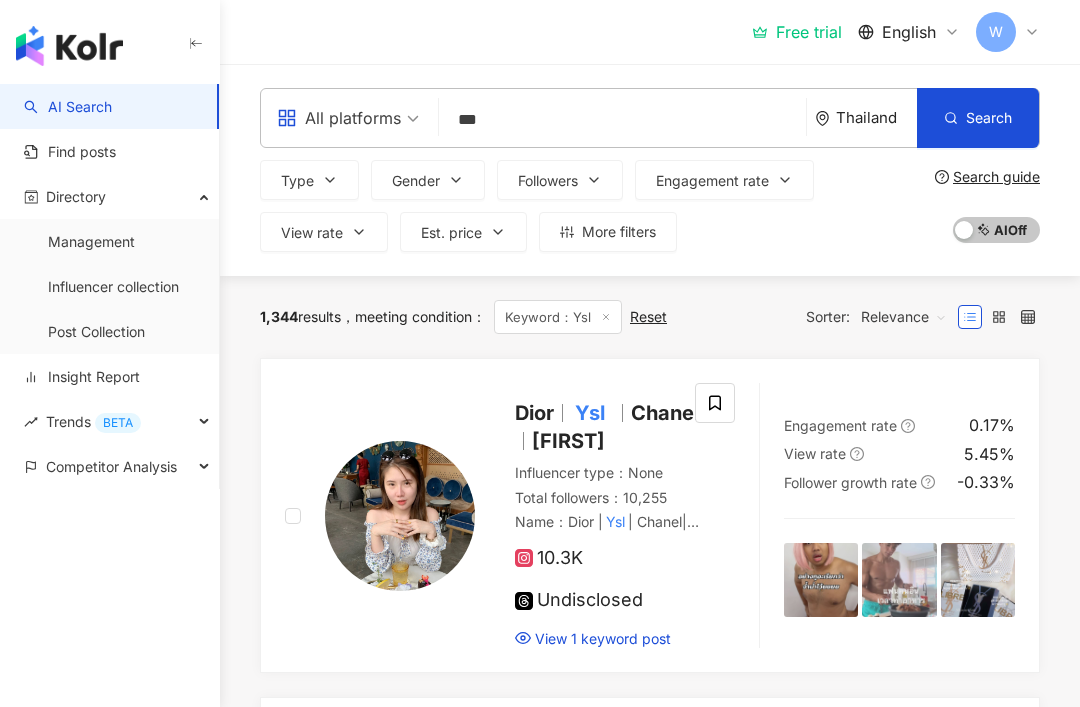 click on "Thailand" at bounding box center [876, 117] 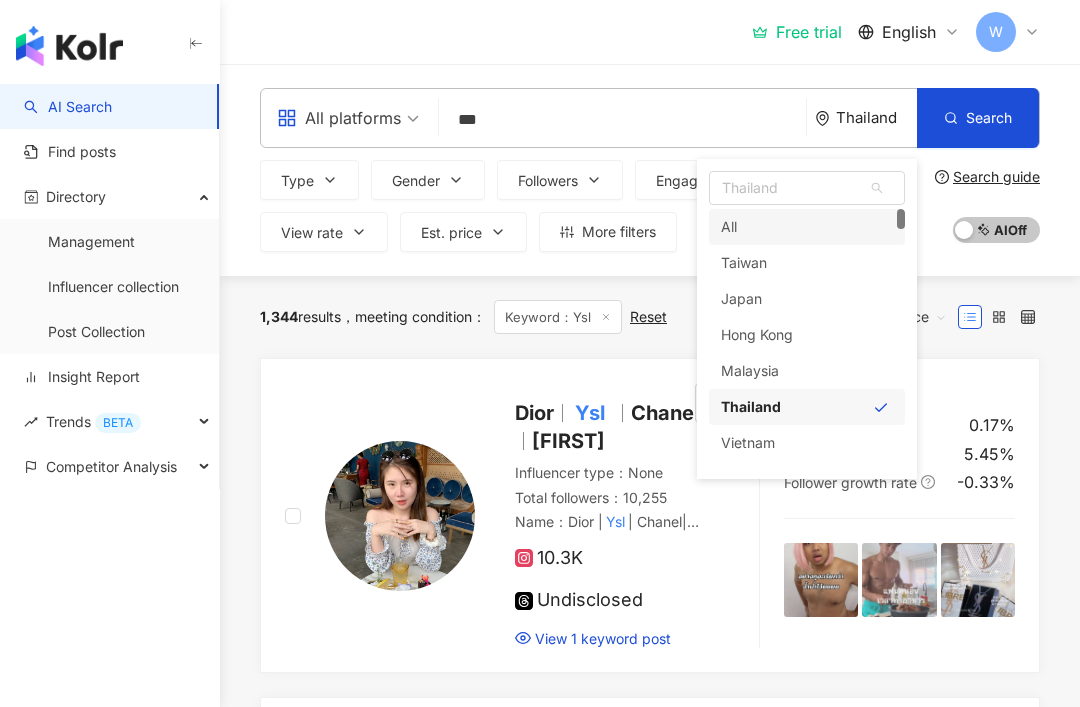 click on "All" at bounding box center [807, 227] 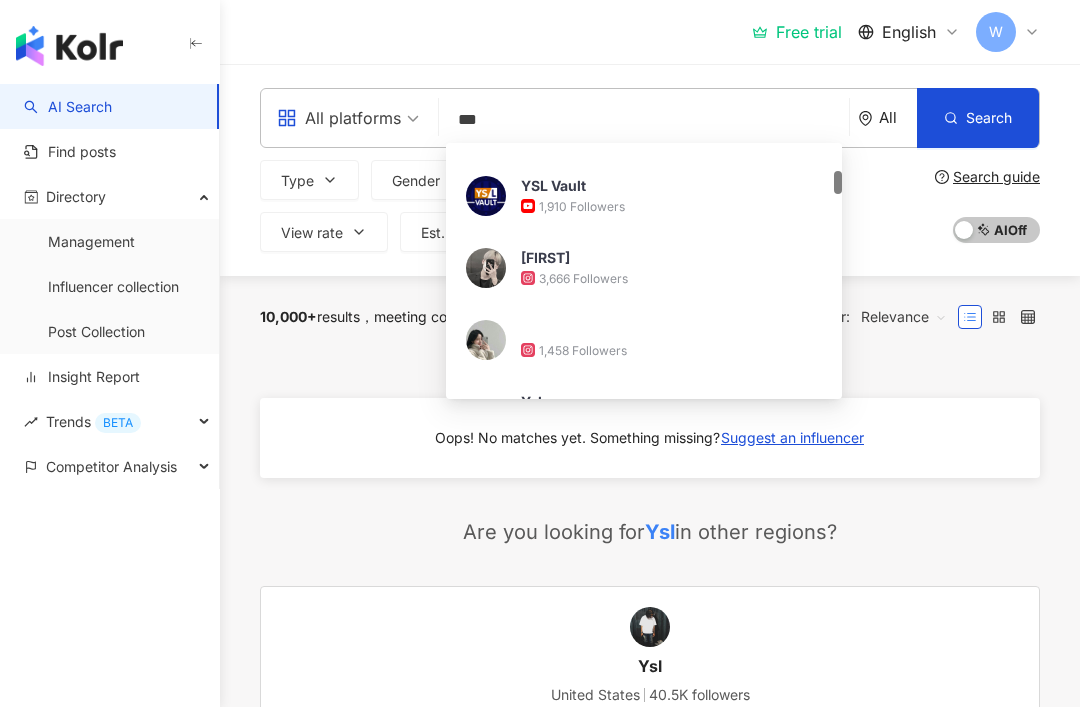 scroll, scrollTop: 300, scrollLeft: 0, axis: vertical 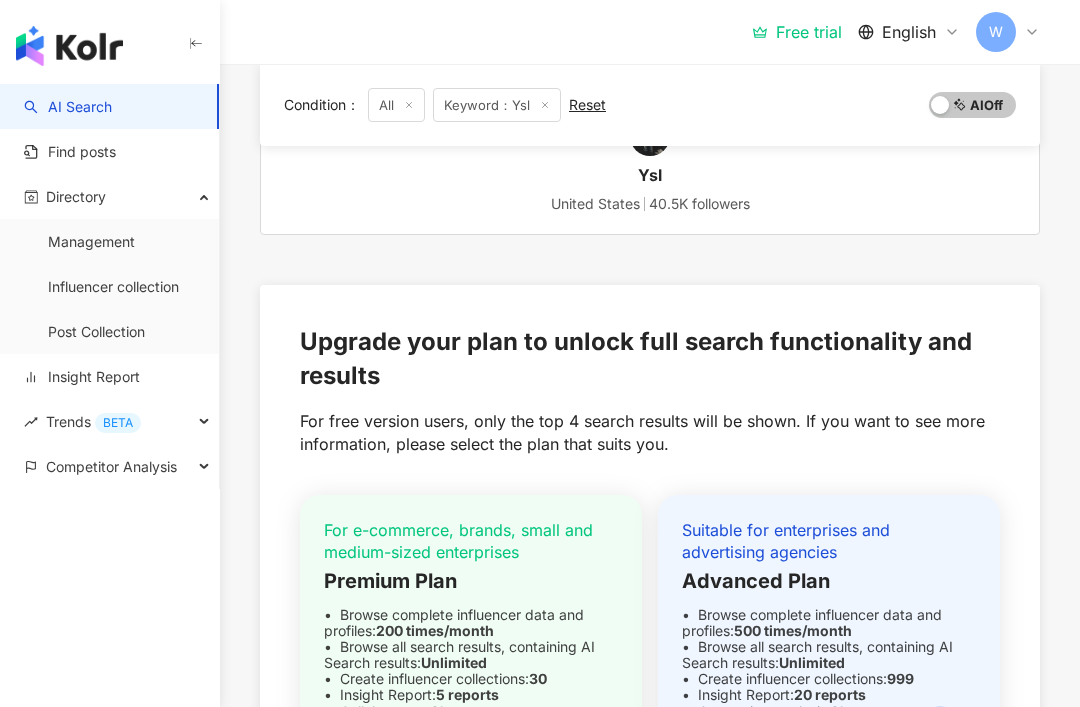 click on "Trends BETA" at bounding box center (109, 421) 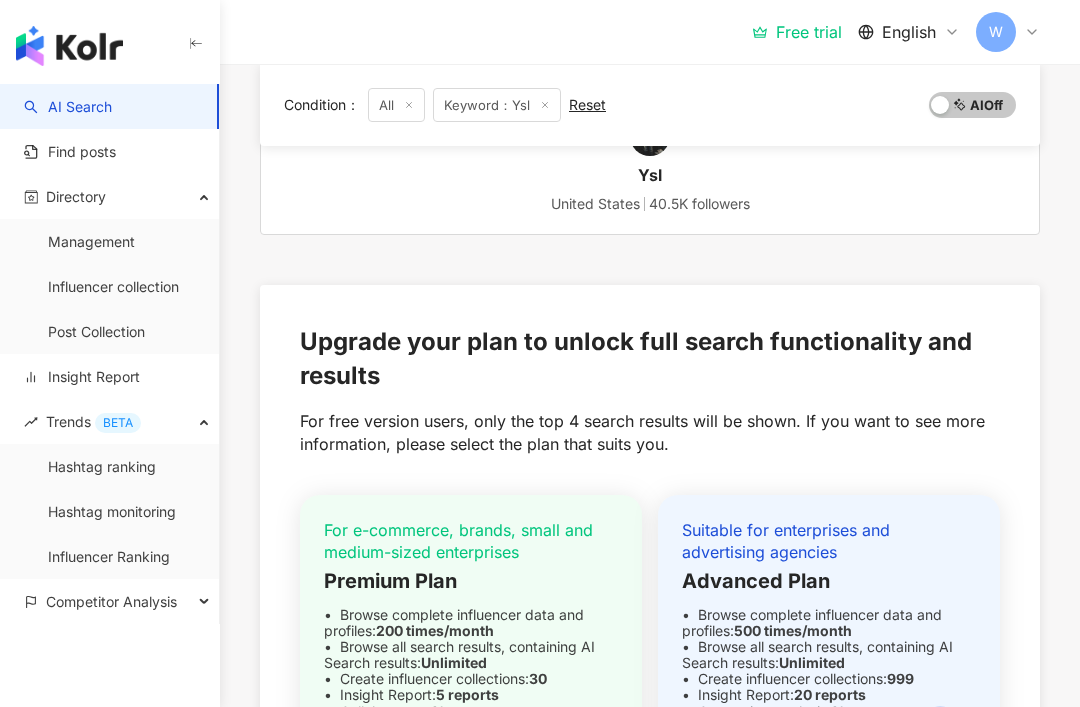click on "Influencer Ranking" at bounding box center [109, 557] 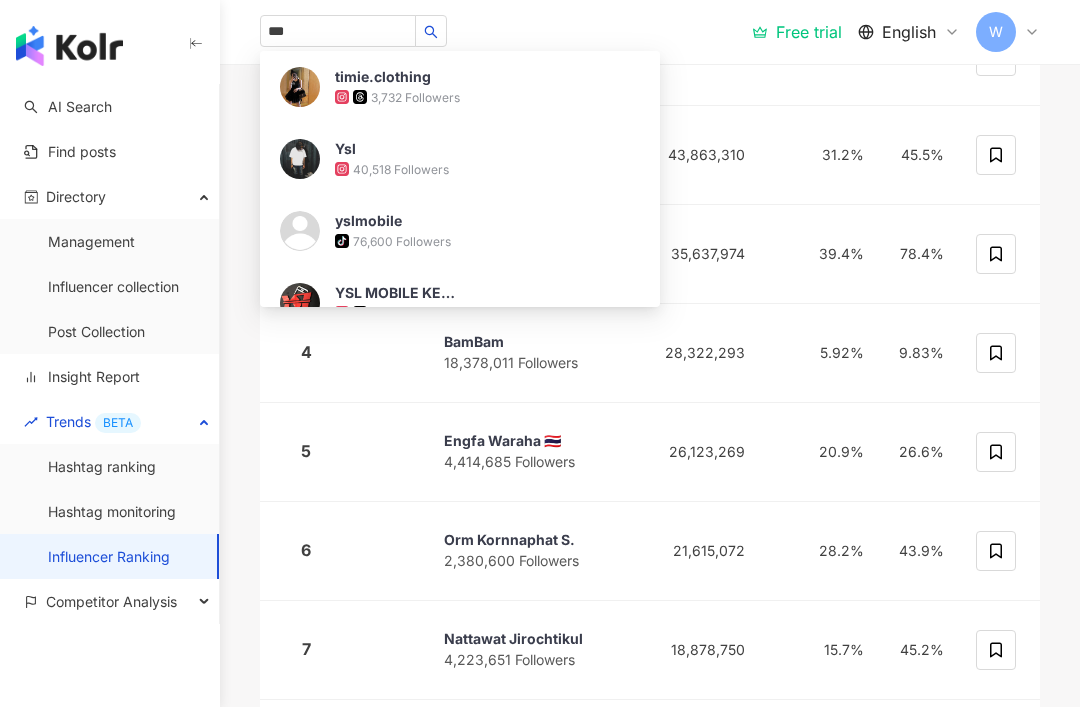 scroll, scrollTop: 0, scrollLeft: 0, axis: both 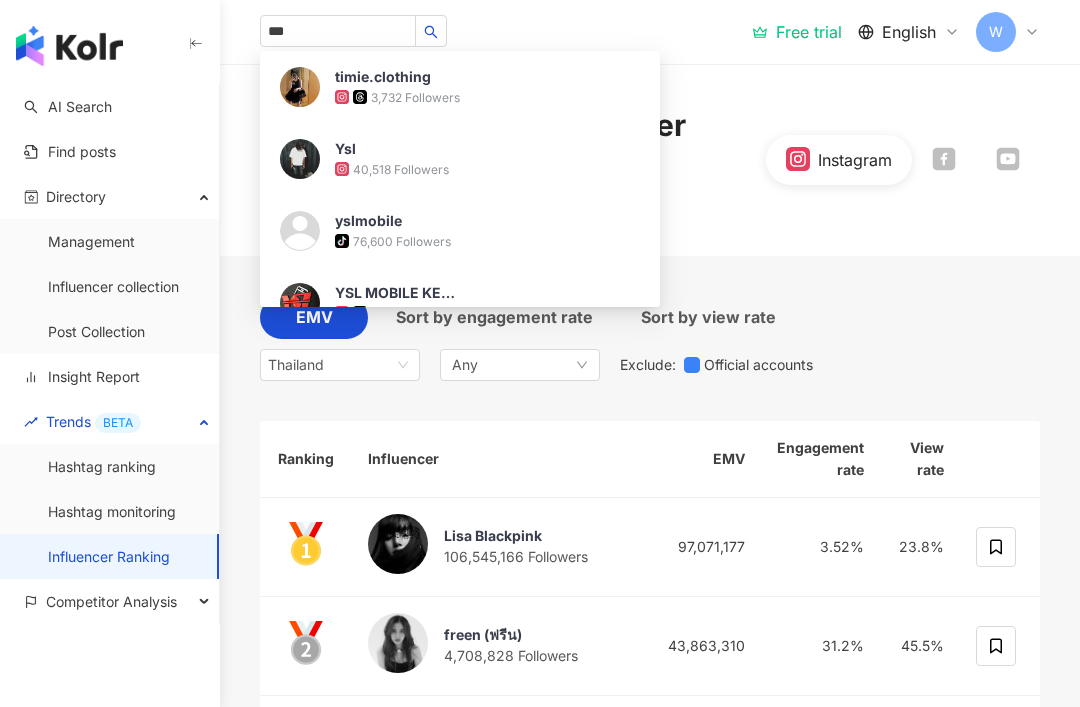 click on "*** timie.clothing 3,732   Followers Ysl 40,518   Followers yslmobile tiktok-icon 76,600   Followers YSL MOBILE KEMAMAN 3,509   Followers YSL Vault 1,910   Followers [FIRST] 3,666   Followers 1,458   Followers Ysloo. tiktok-icon 394,500   Followers YSL Subtitulos 15,700   Followers 1,228   Followers 𝐒𝐈𝐔 [LAST] ♡ 4,859   Followers YSLA architects 3,390   Followers 𝙮𝙚𝙨𝙚𝙪ᠯ [LAST]🖤 3,875   Followers With love, Yslla 🖤 13,388   Followers 蔡蔡 2,982   Followers ysla_oliveiraaa 6,749   Followers [USERNAME] 7,744   Followers yslai_sena 7,762   Followers [USERNAME] 8,364   Followers yslennajhanesa 8,578   Followers [USERNAME] 9,017   Followers [USERNAME] 9,228   Followers [USERNAME] 9,655   Followers ysl.[LAST] 9,931   Followers [USERNAME] 9,994   Followers ysla_[LAST] 10,026   Followers [FIRST]ysl 10,267   Followers casa_[LAST] 11,363   Followers [FIRST]_[USERNAME] 13,114   Followers ysla.[USERNAME] 16,544   Followers [USERNAME] 18,073   27,720" at bounding box center (650, 32) 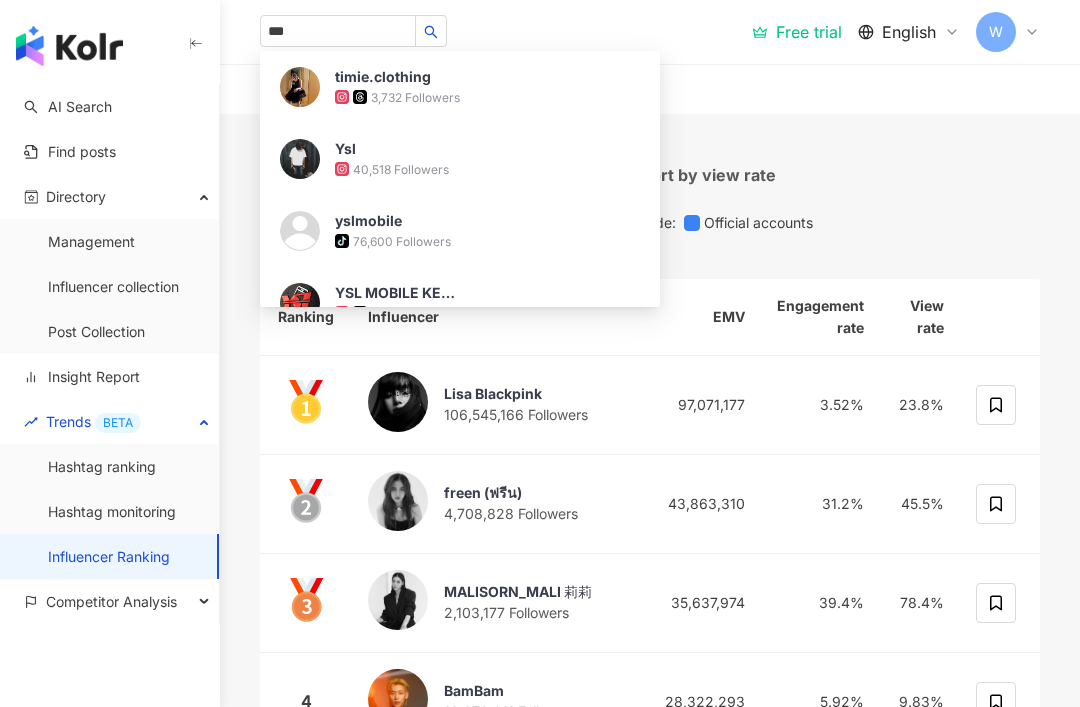 scroll, scrollTop: 141, scrollLeft: 0, axis: vertical 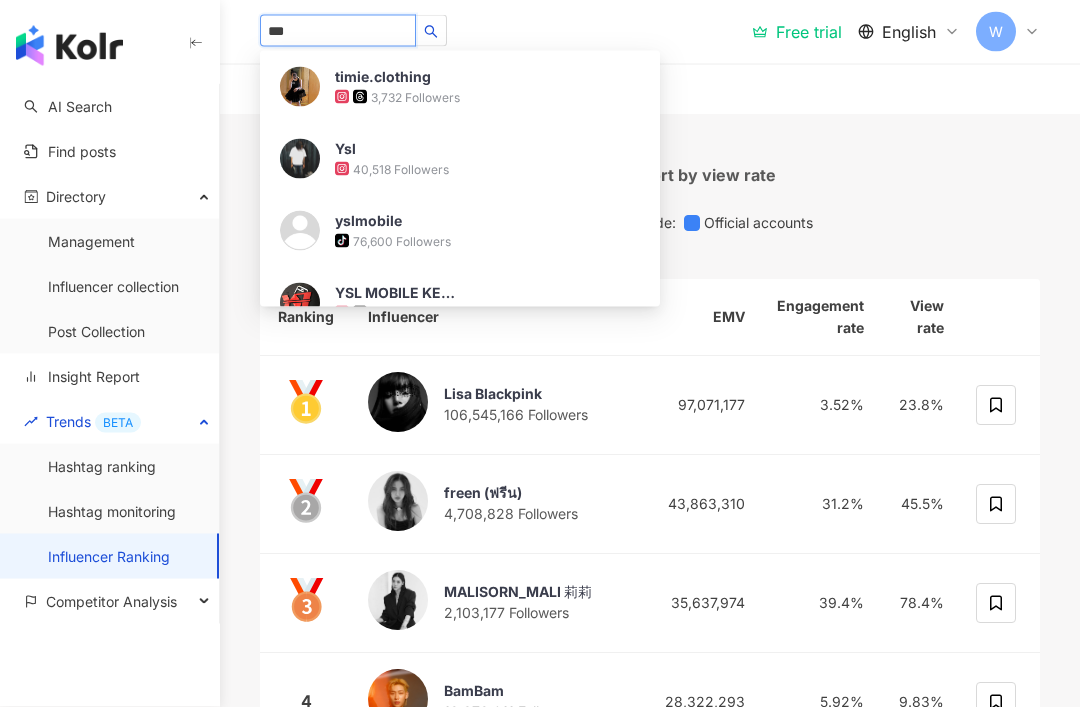 click on "***" at bounding box center (338, 31) 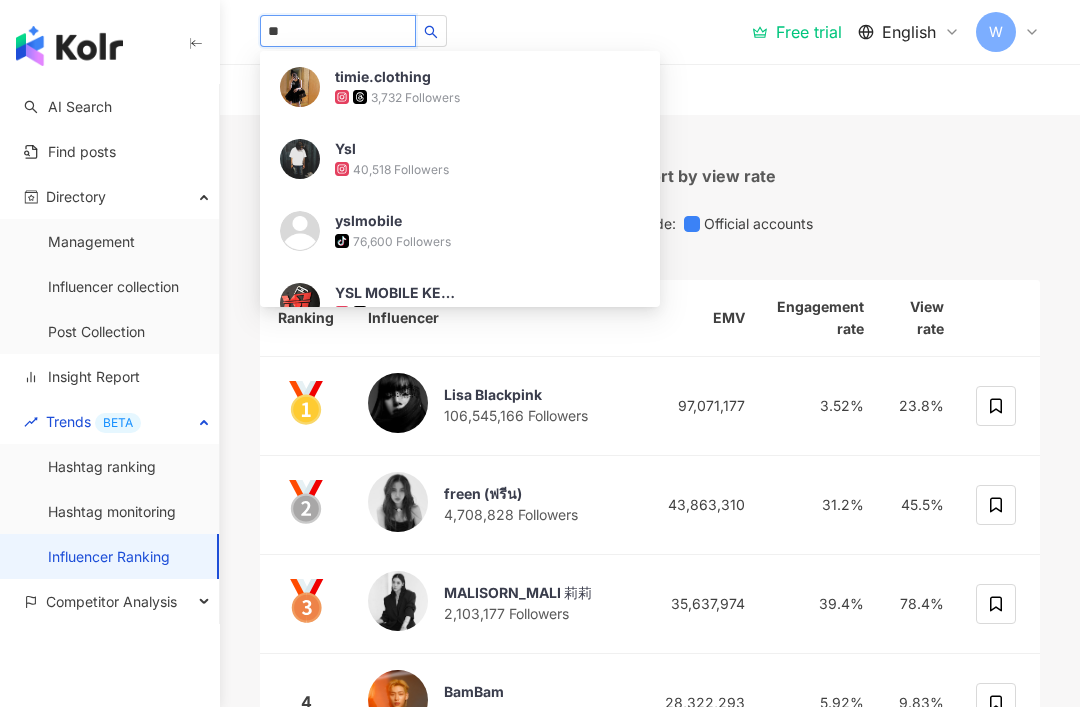 type on "*" 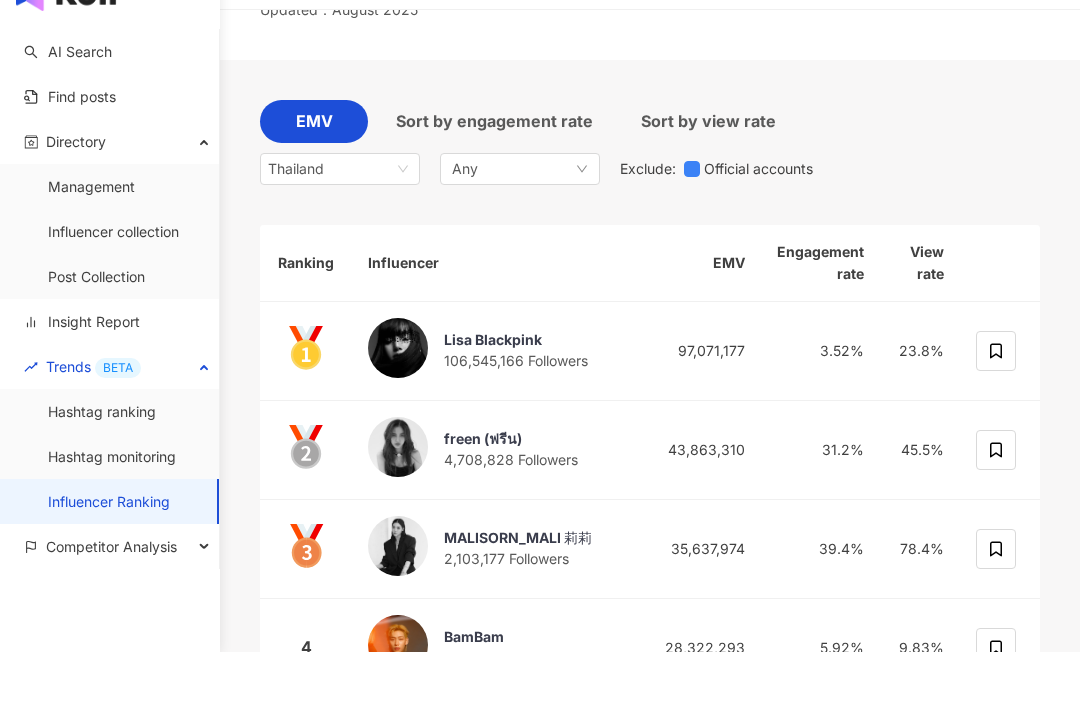 scroll, scrollTop: 0, scrollLeft: 0, axis: both 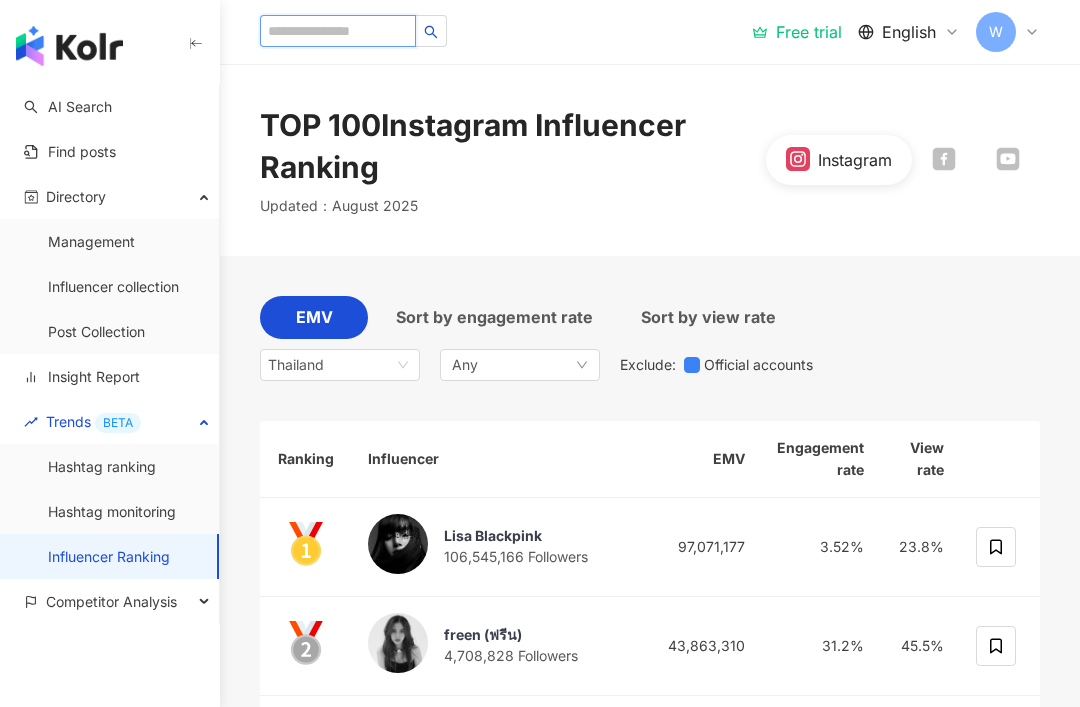 type 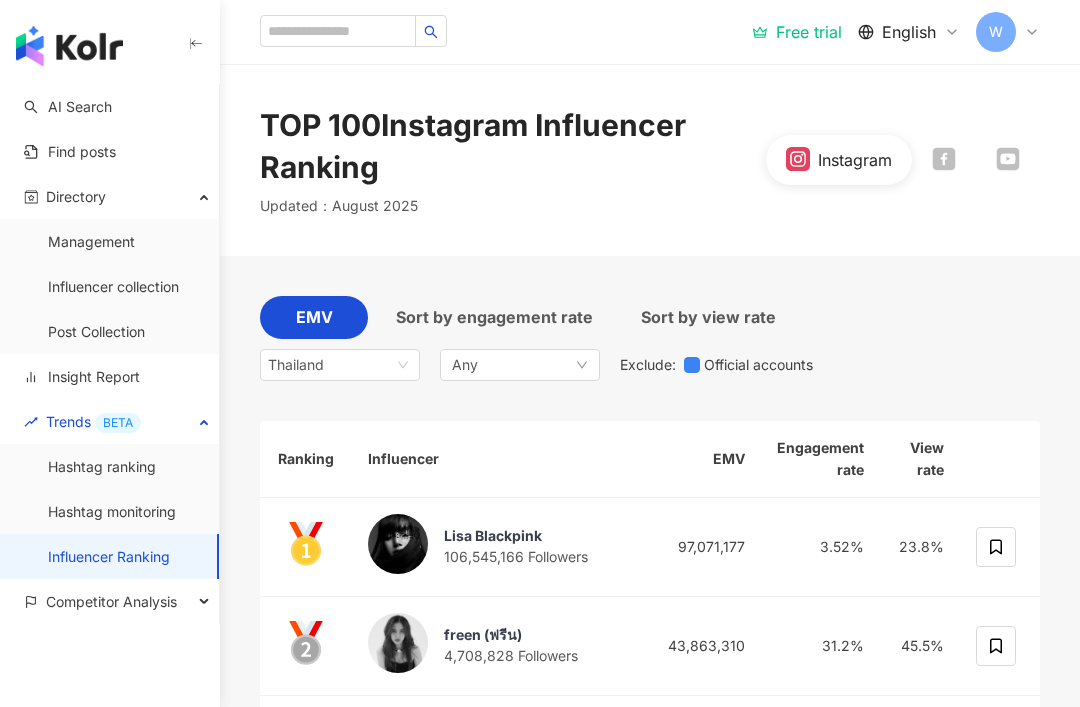 click at bounding box center (69, 46) 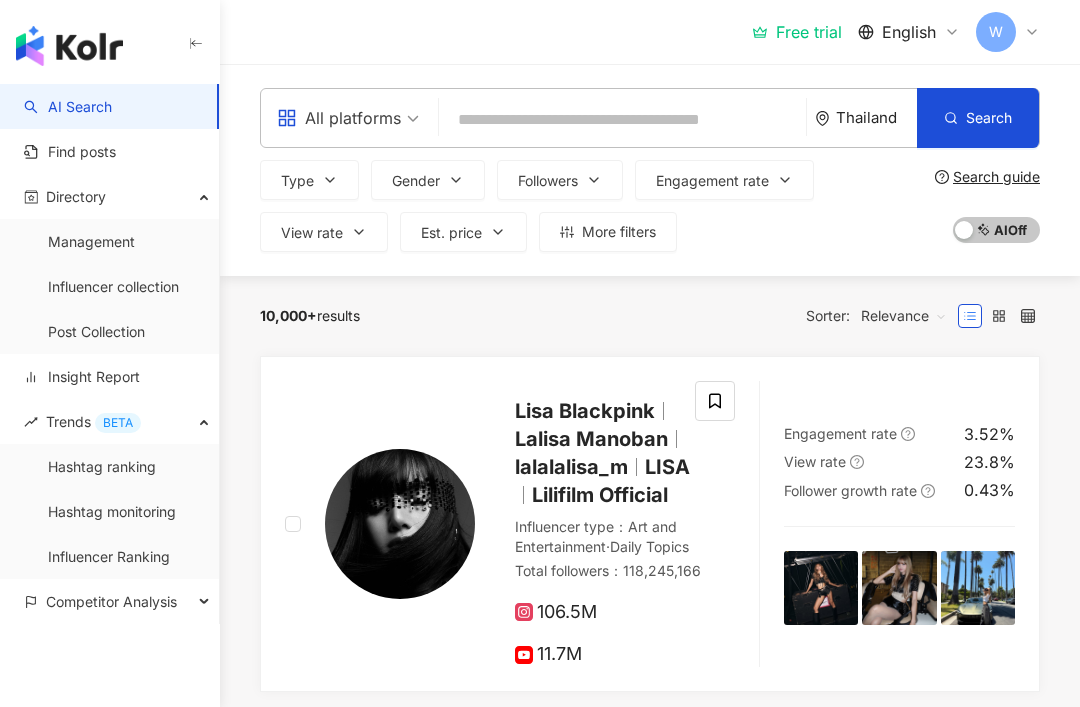 click at bounding box center (622, 120) 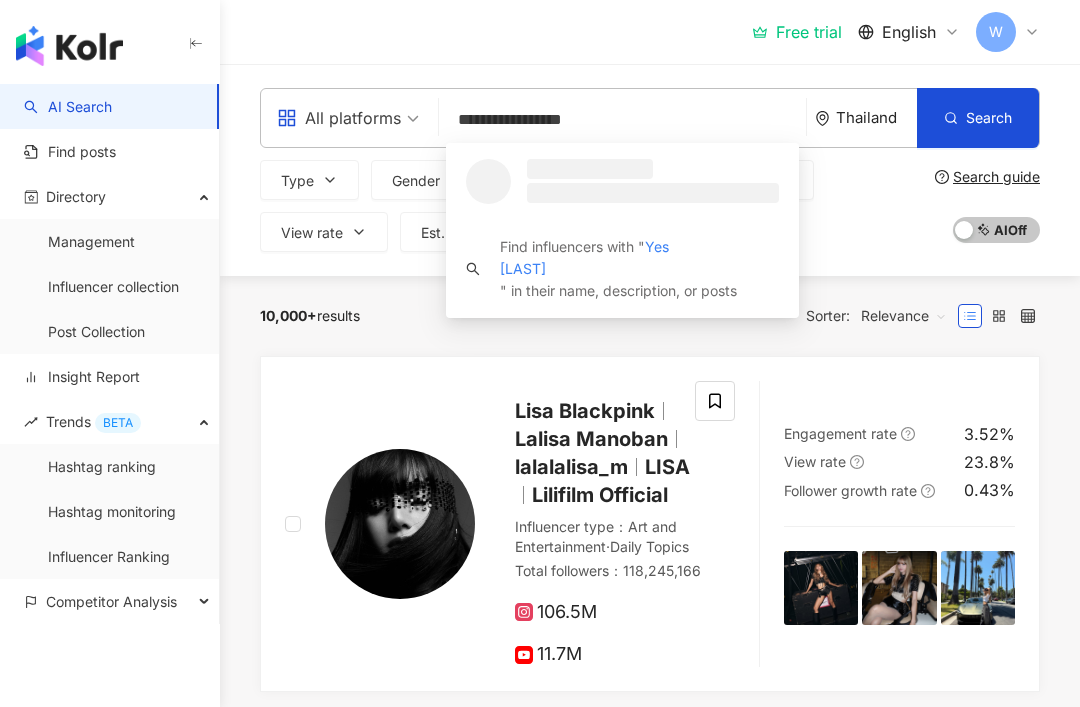 click on "Search" at bounding box center (978, 118) 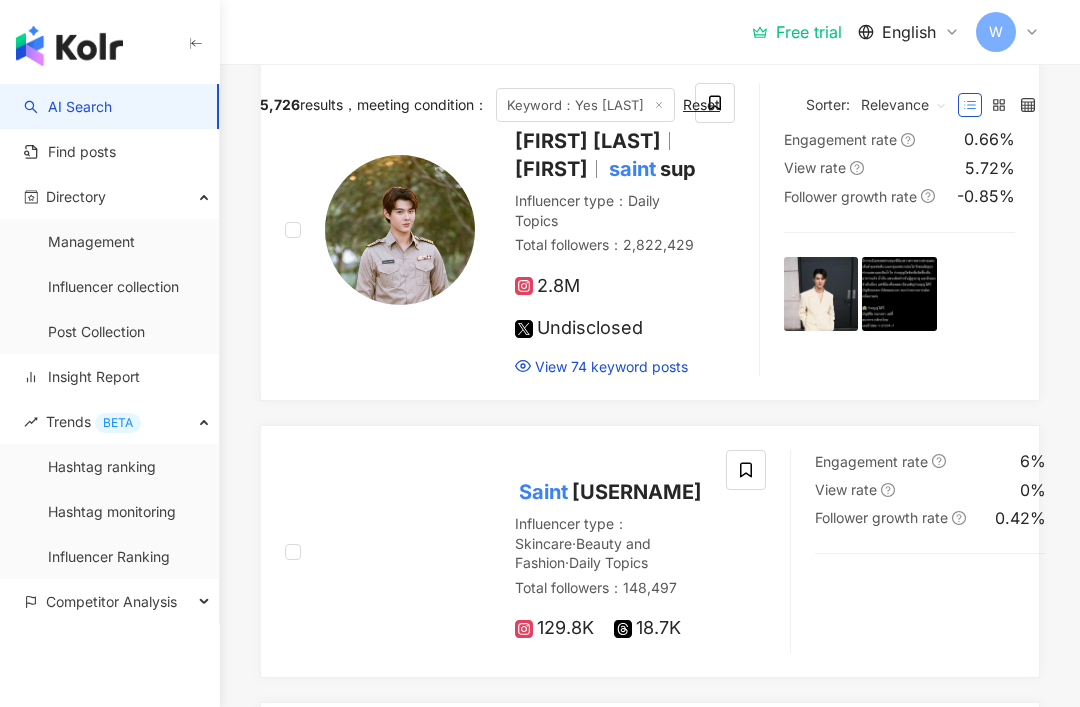 scroll, scrollTop: 0, scrollLeft: 0, axis: both 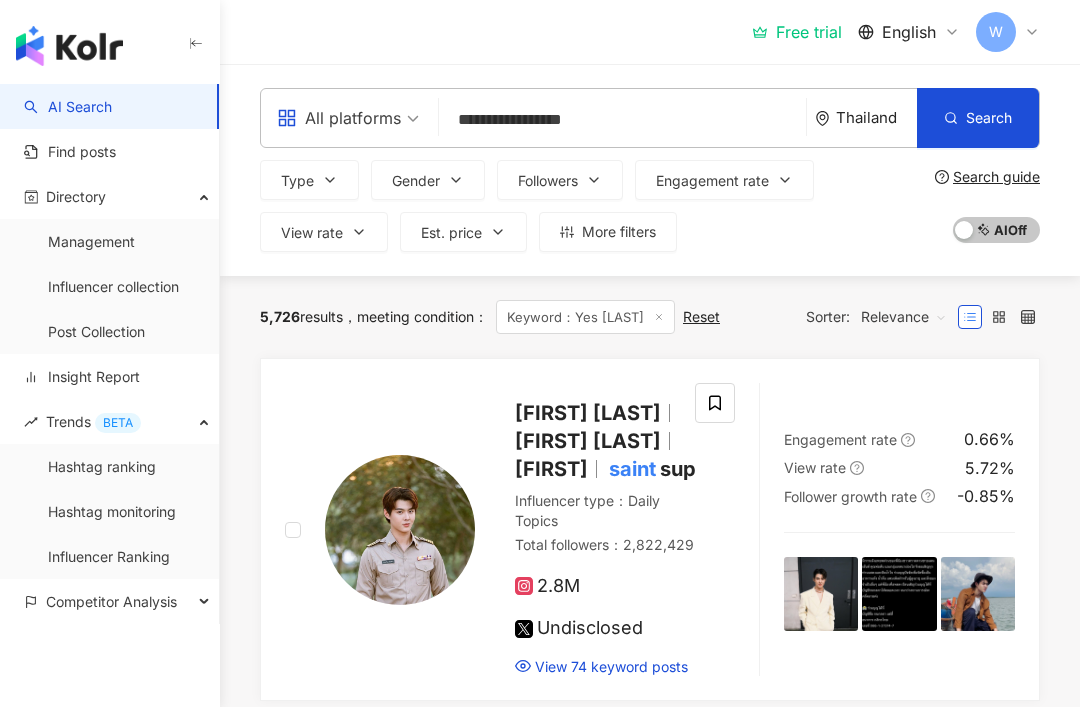 click on "Thailand" at bounding box center (866, 118) 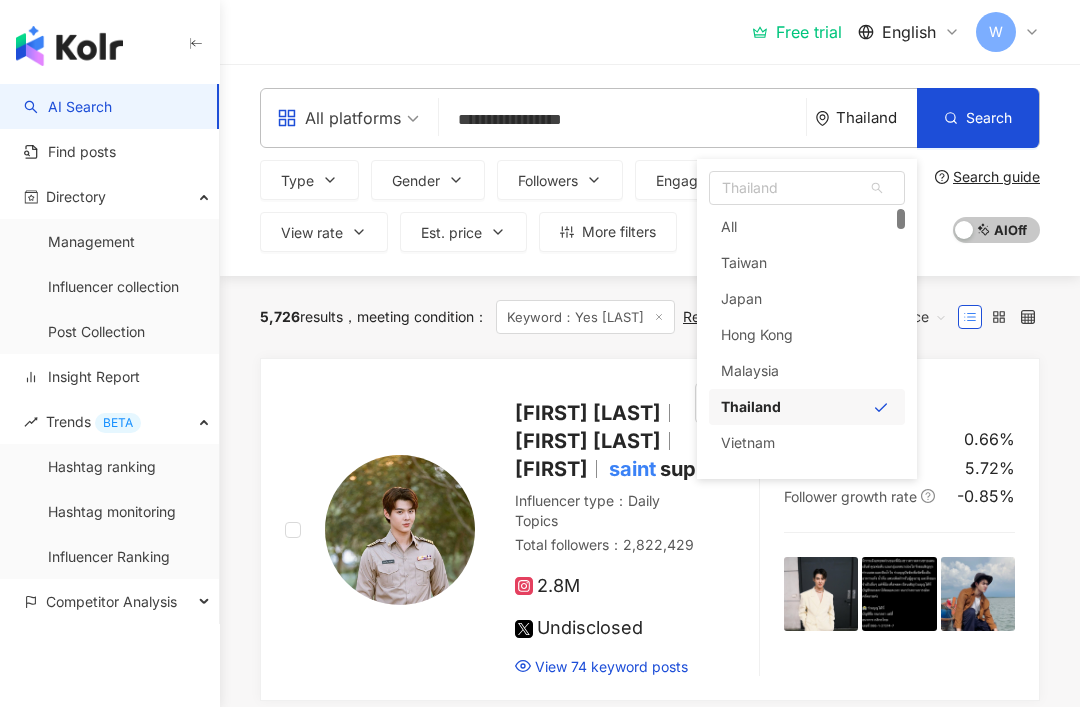 click on "All" at bounding box center [807, 227] 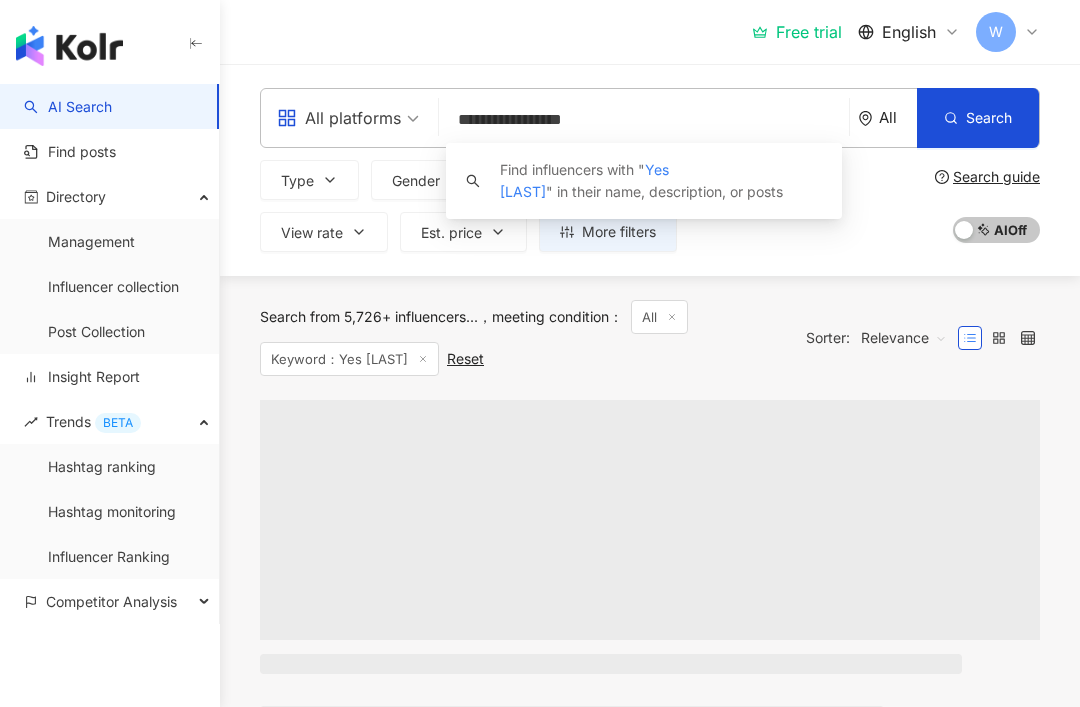 click on "**********" at bounding box center [650, 170] 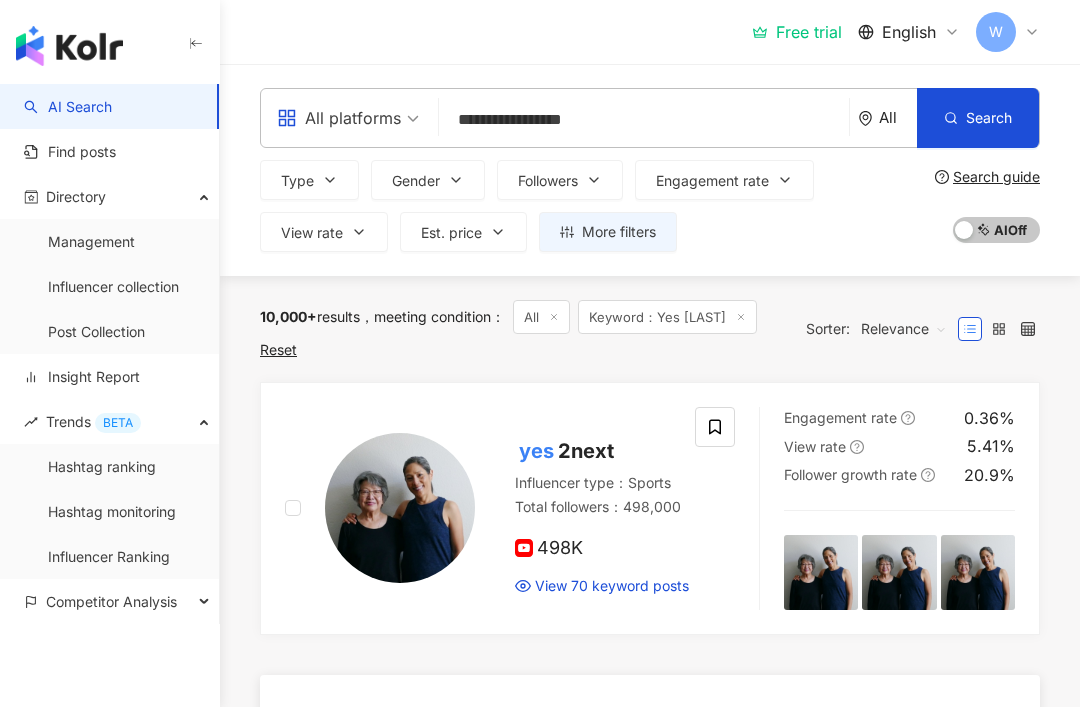 click on "Engagement rate" at bounding box center [724, 180] 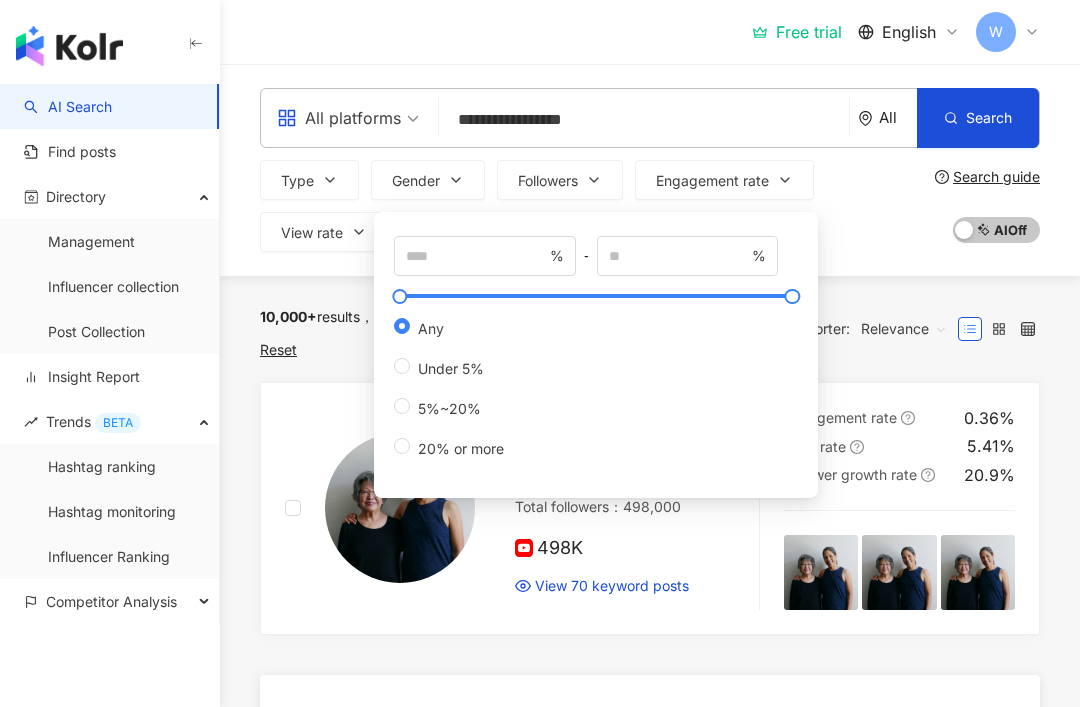 click 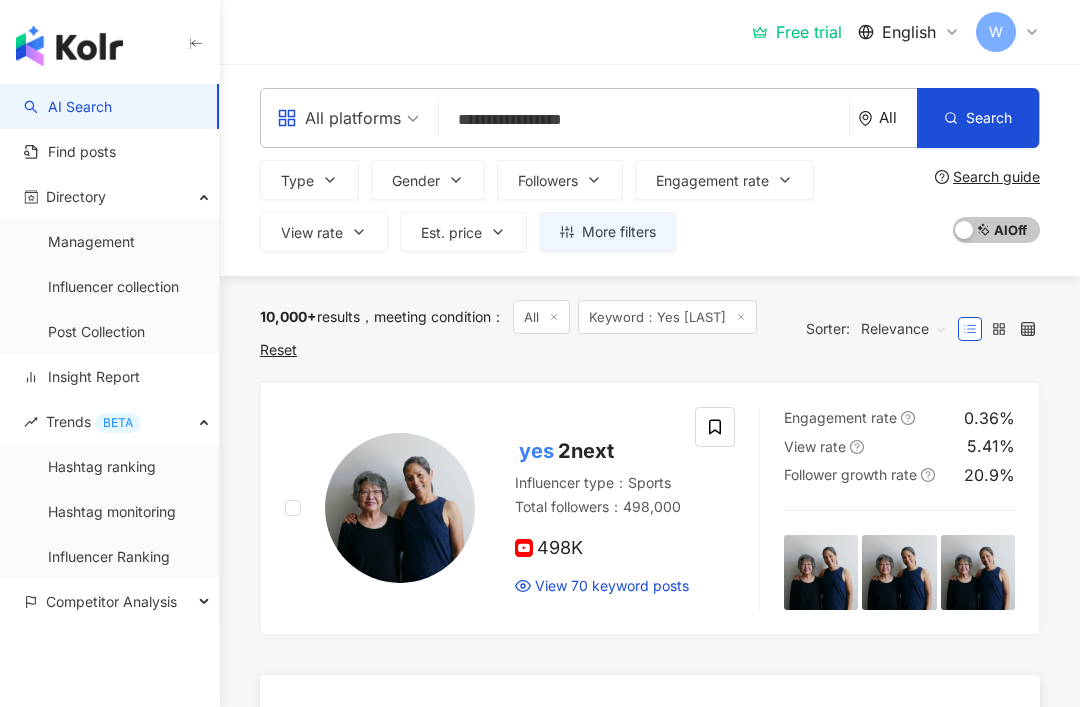click 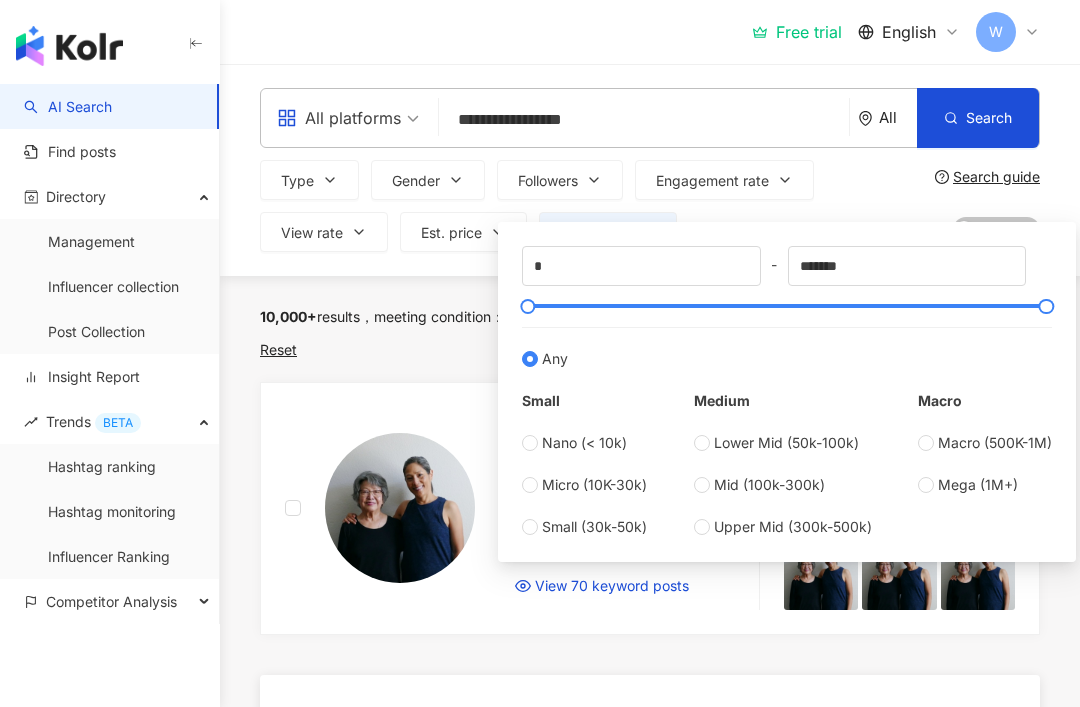 click 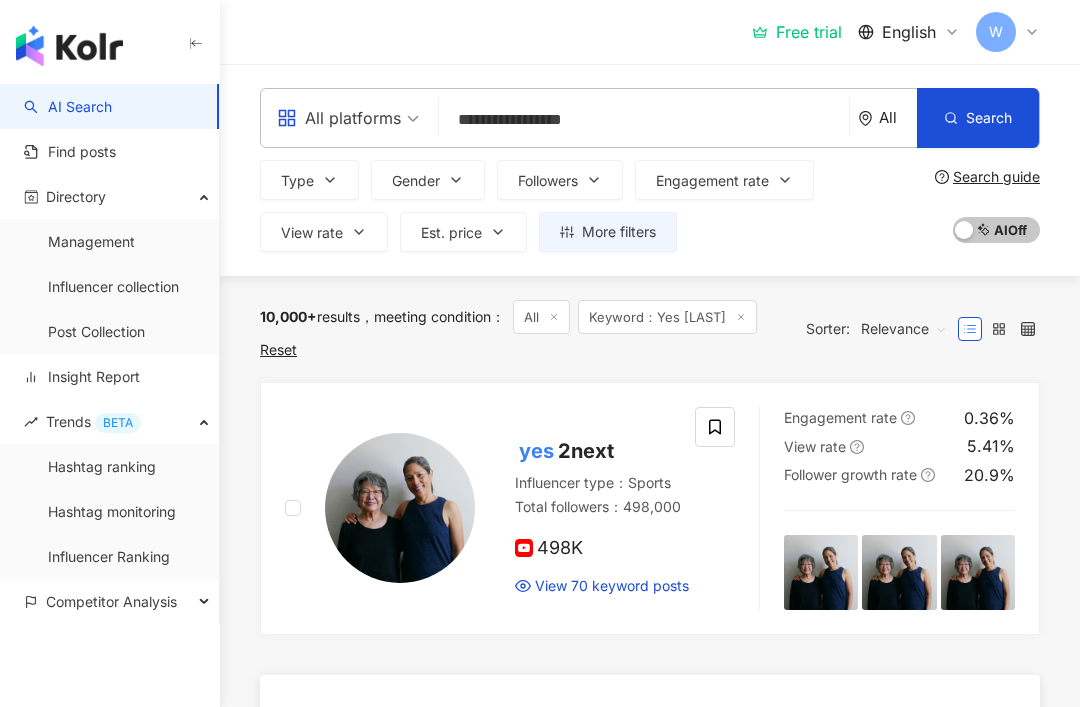 click on "Gender" at bounding box center (428, 180) 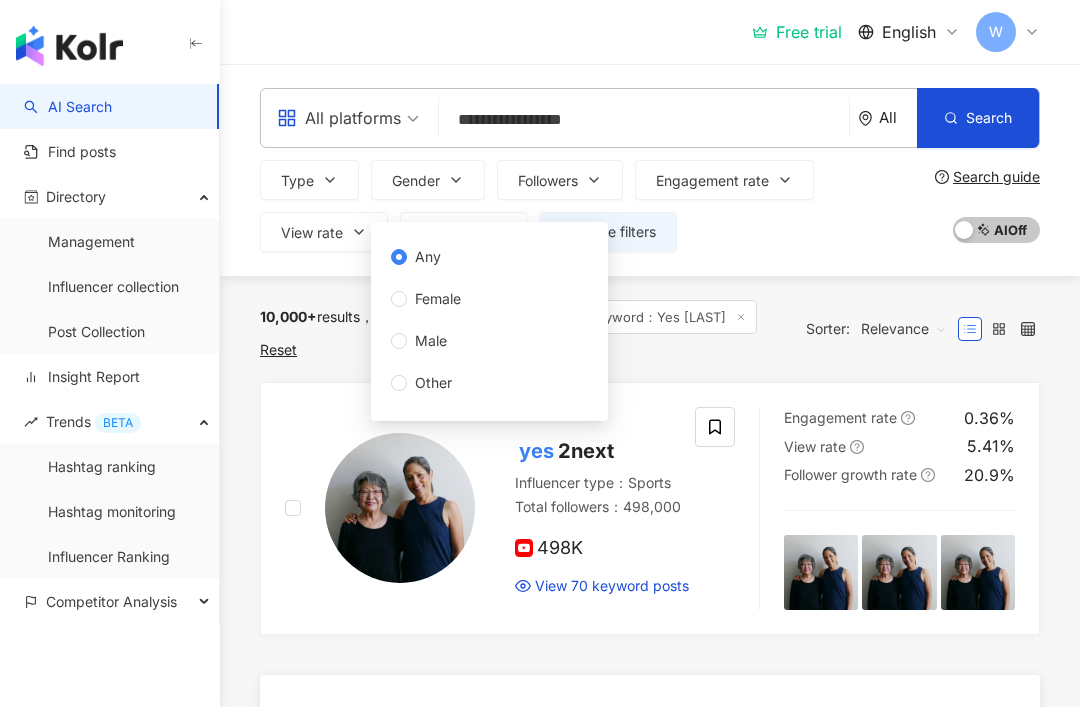 click 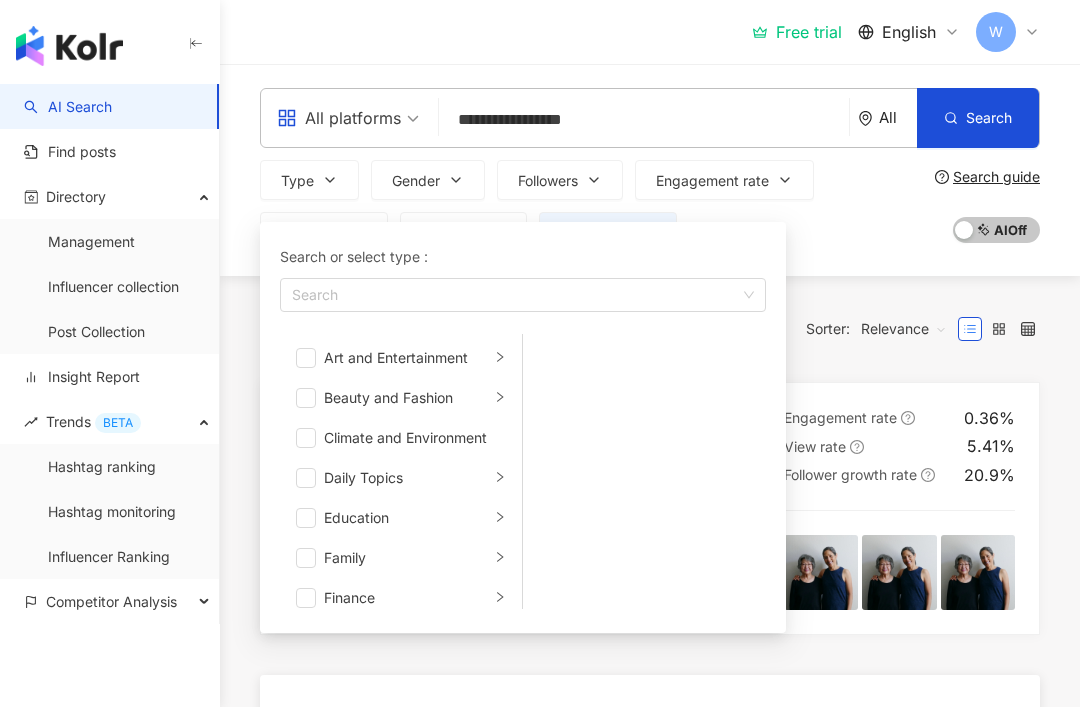 scroll, scrollTop: 0, scrollLeft: 0, axis: both 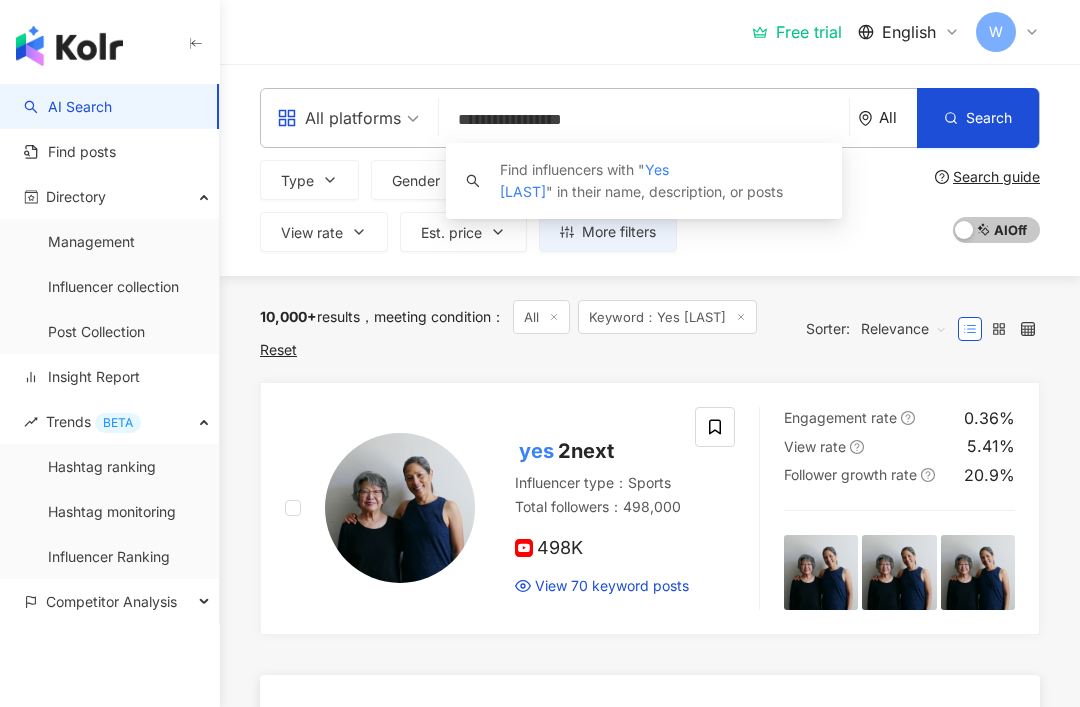 click on "**********" at bounding box center [644, 120] 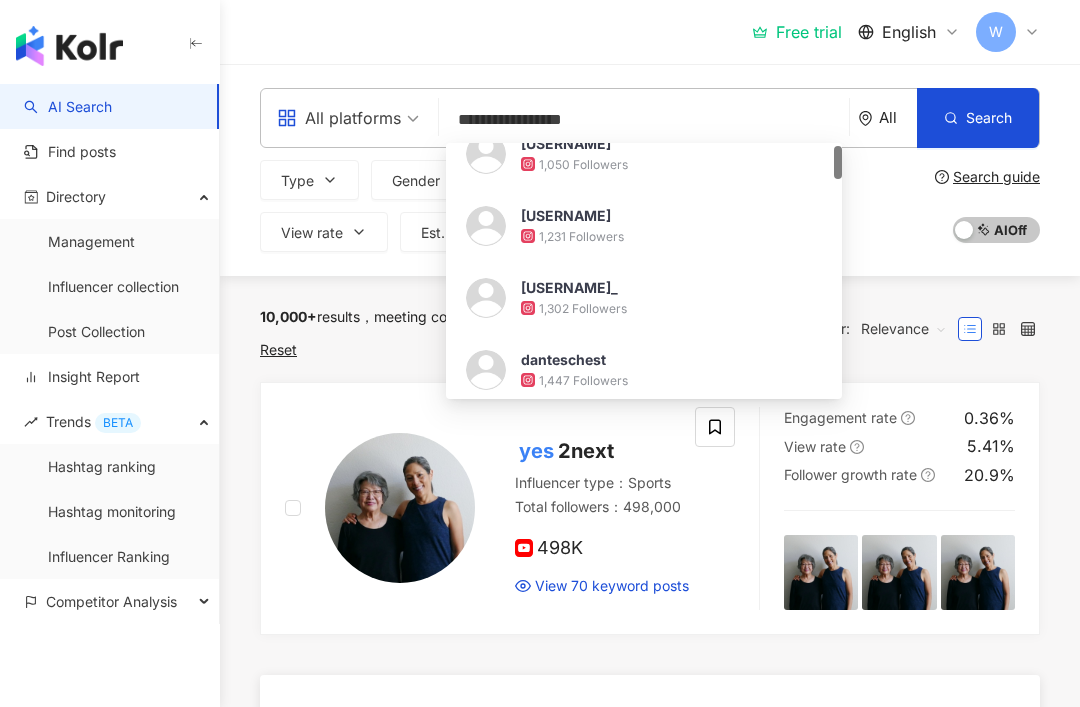 scroll, scrollTop: 0, scrollLeft: 0, axis: both 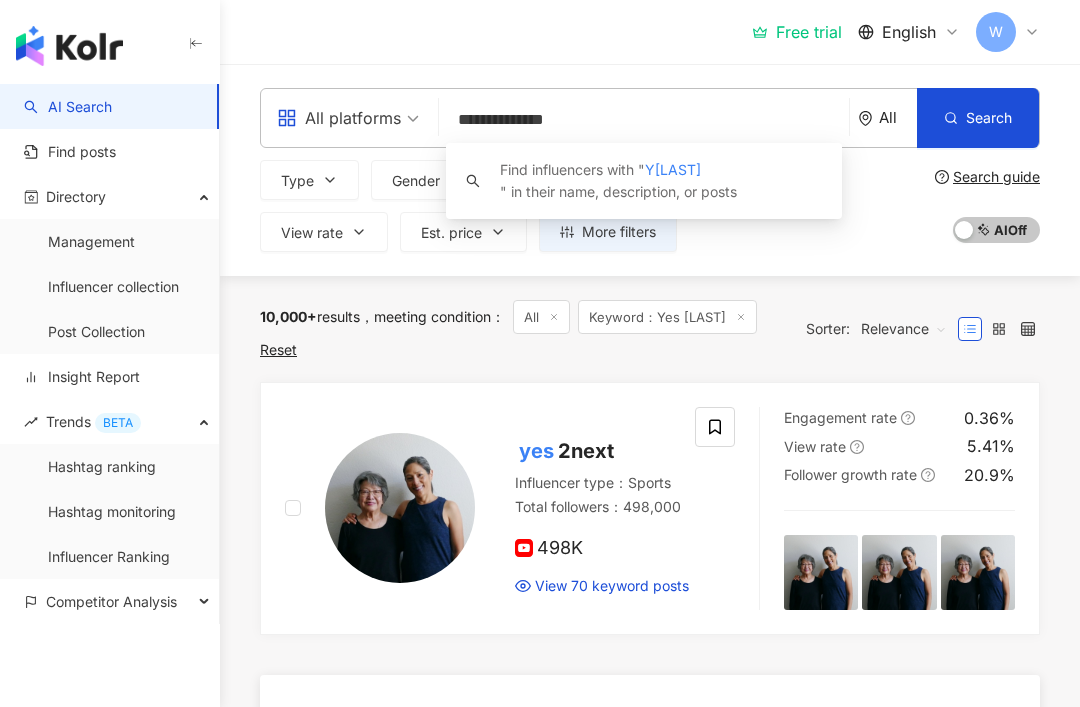 type on "**********" 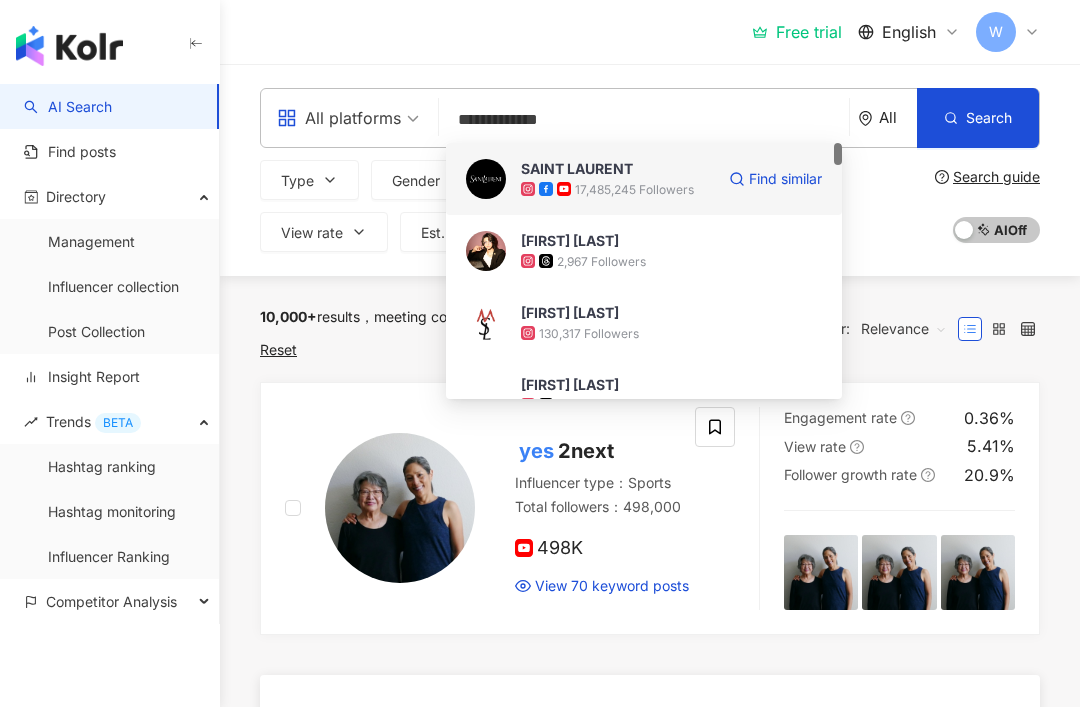 click on "SAINT LAURENT" at bounding box center (611, 169) 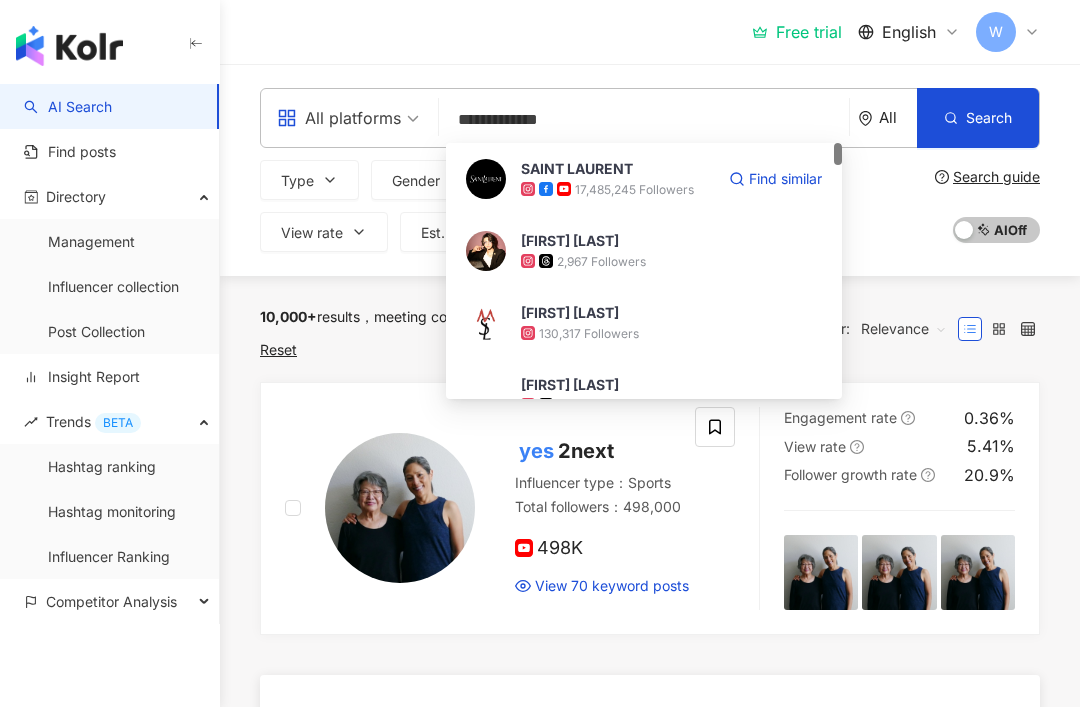 type 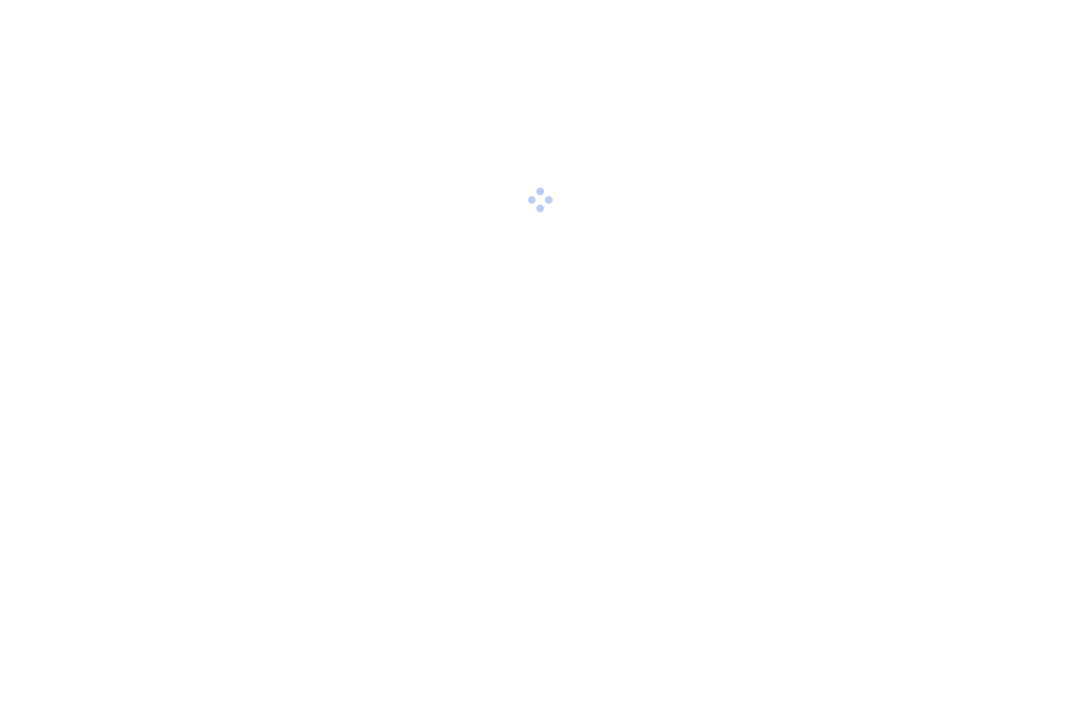 scroll, scrollTop: 0, scrollLeft: 0, axis: both 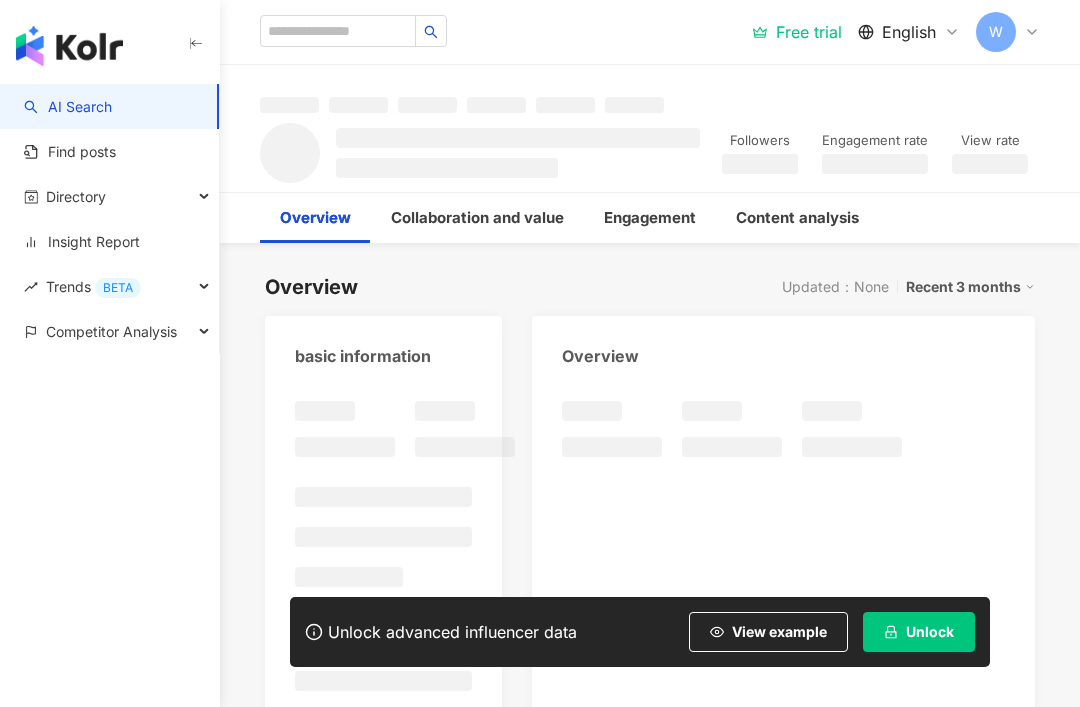 click at bounding box center [196, 46] 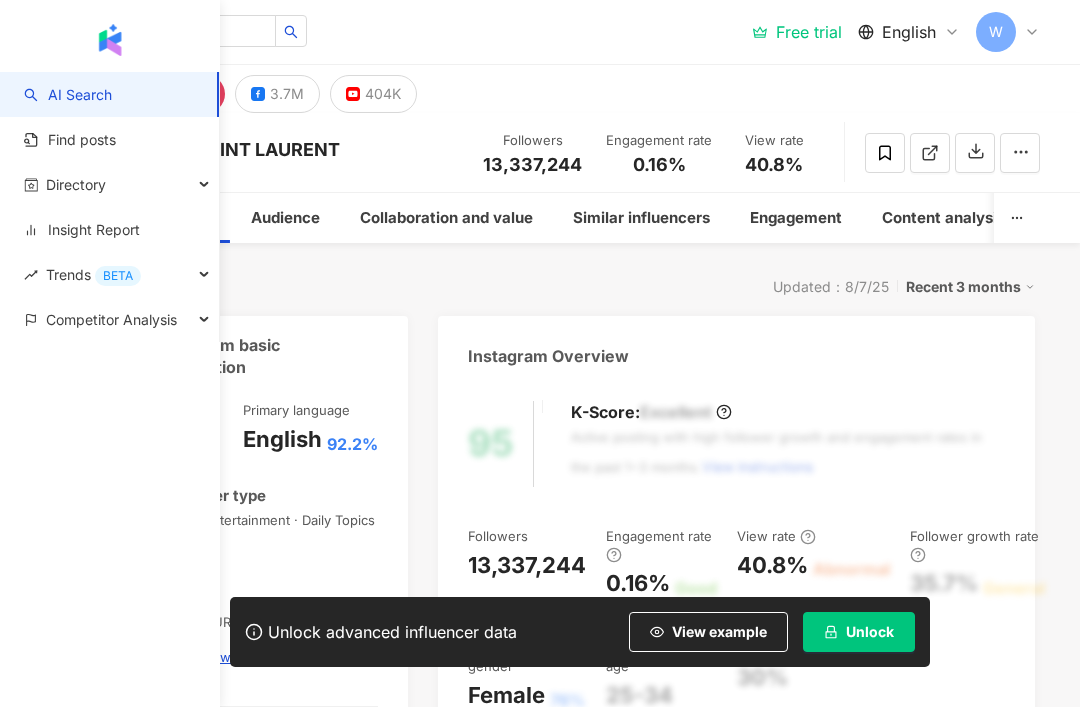click at bounding box center [110, 36] 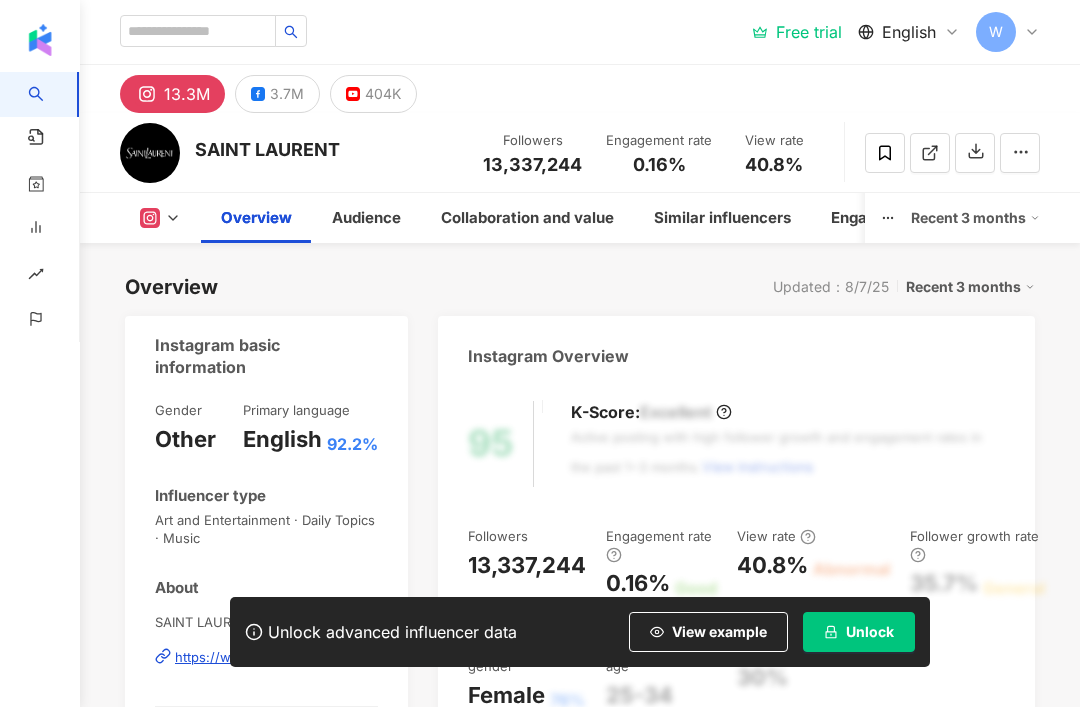 scroll, scrollTop: 164, scrollLeft: 0, axis: vertical 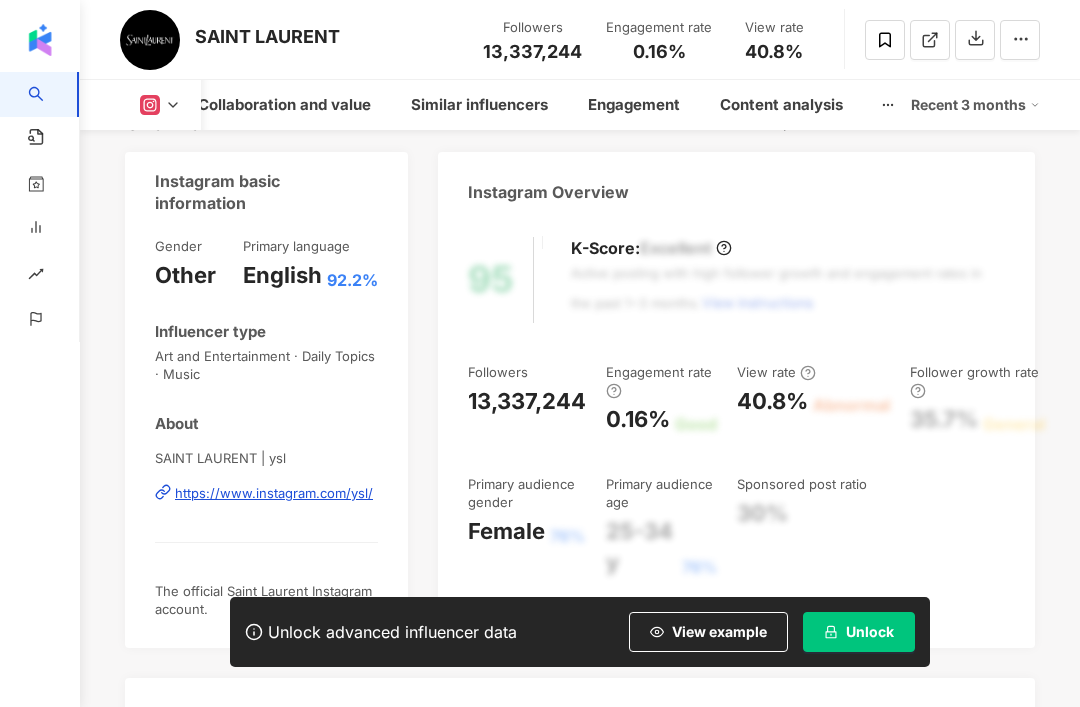 click 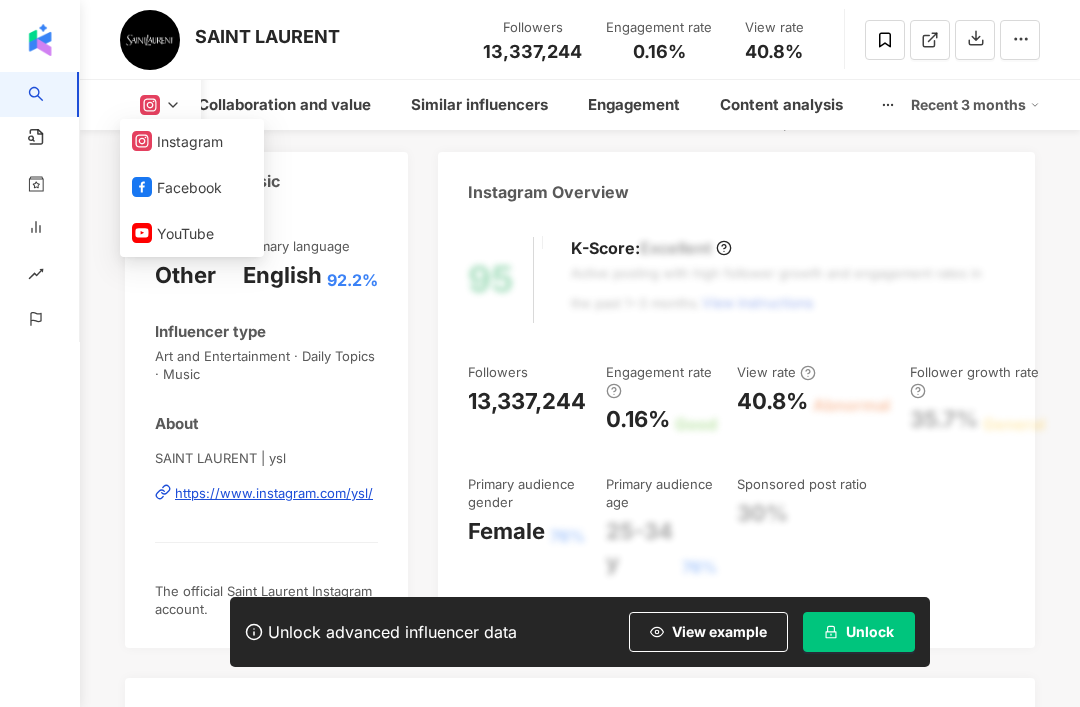 click 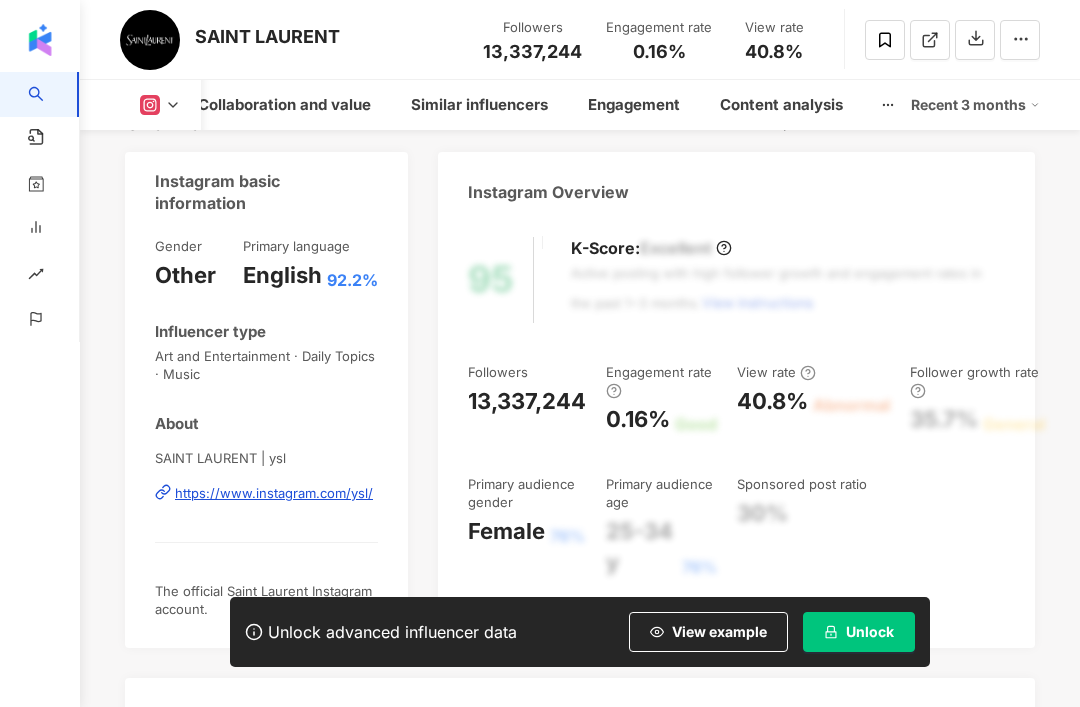 click on "Recent 3 months" at bounding box center (975, 105) 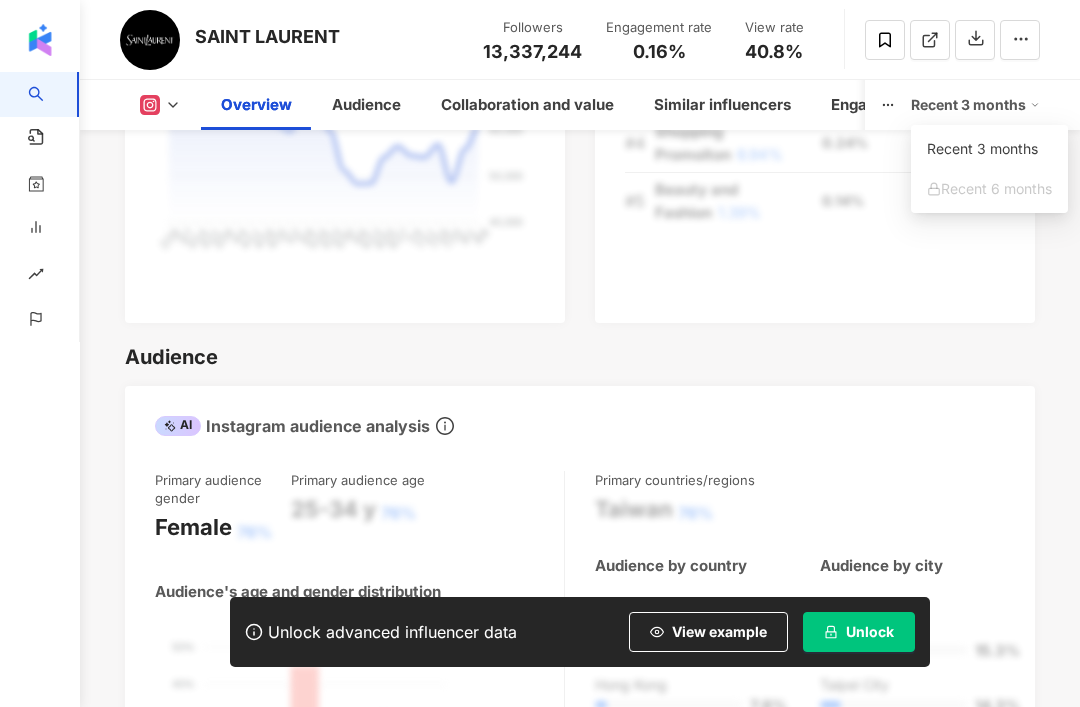 scroll, scrollTop: 1415, scrollLeft: 0, axis: vertical 